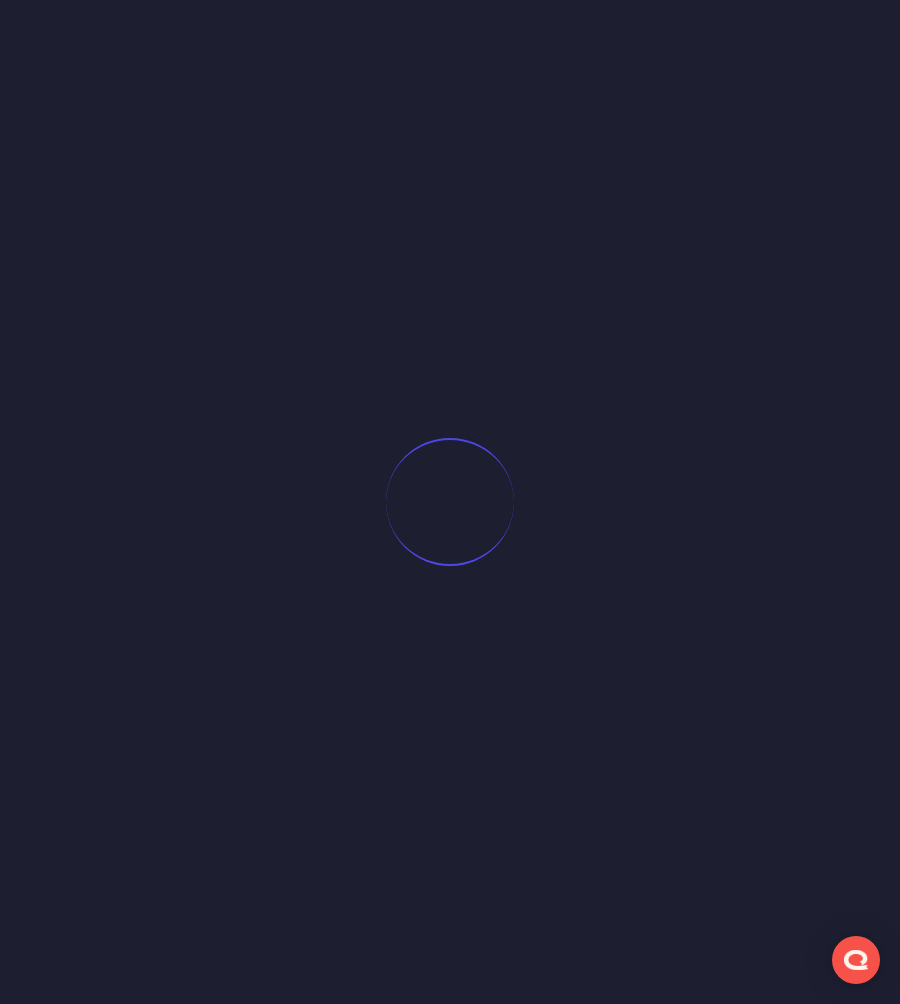 scroll, scrollTop: 0, scrollLeft: 0, axis: both 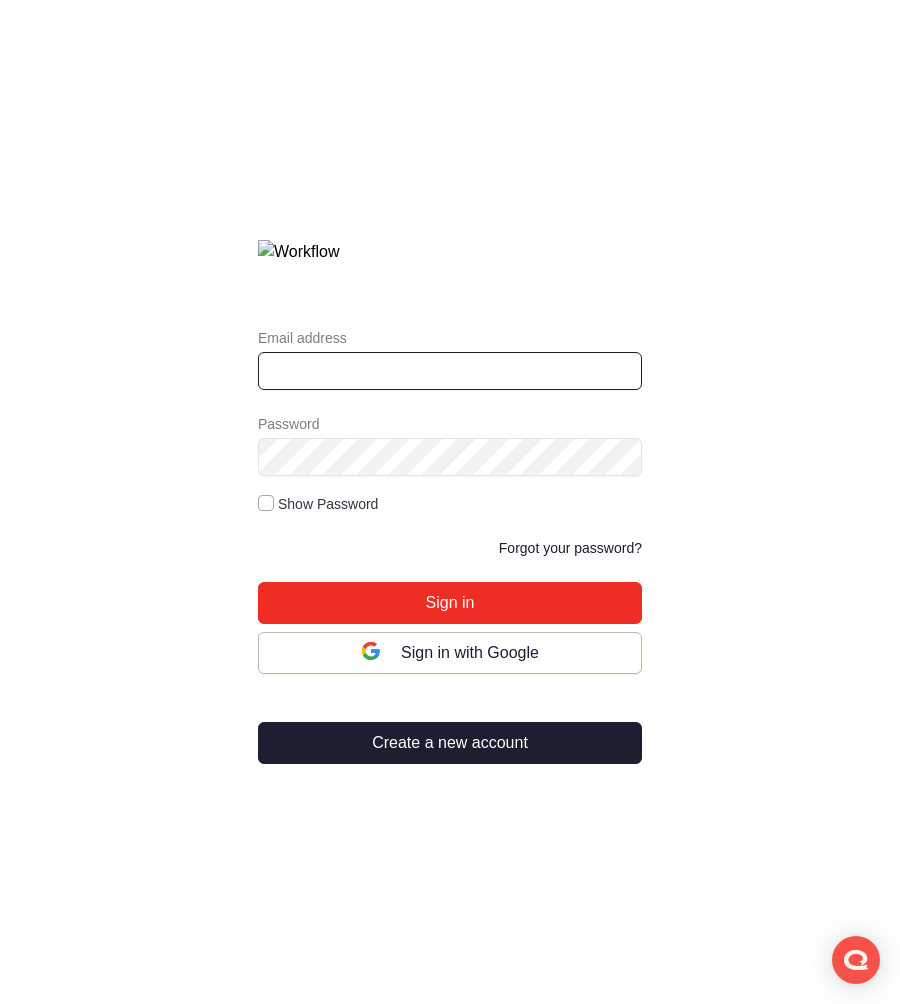 type on "**********" 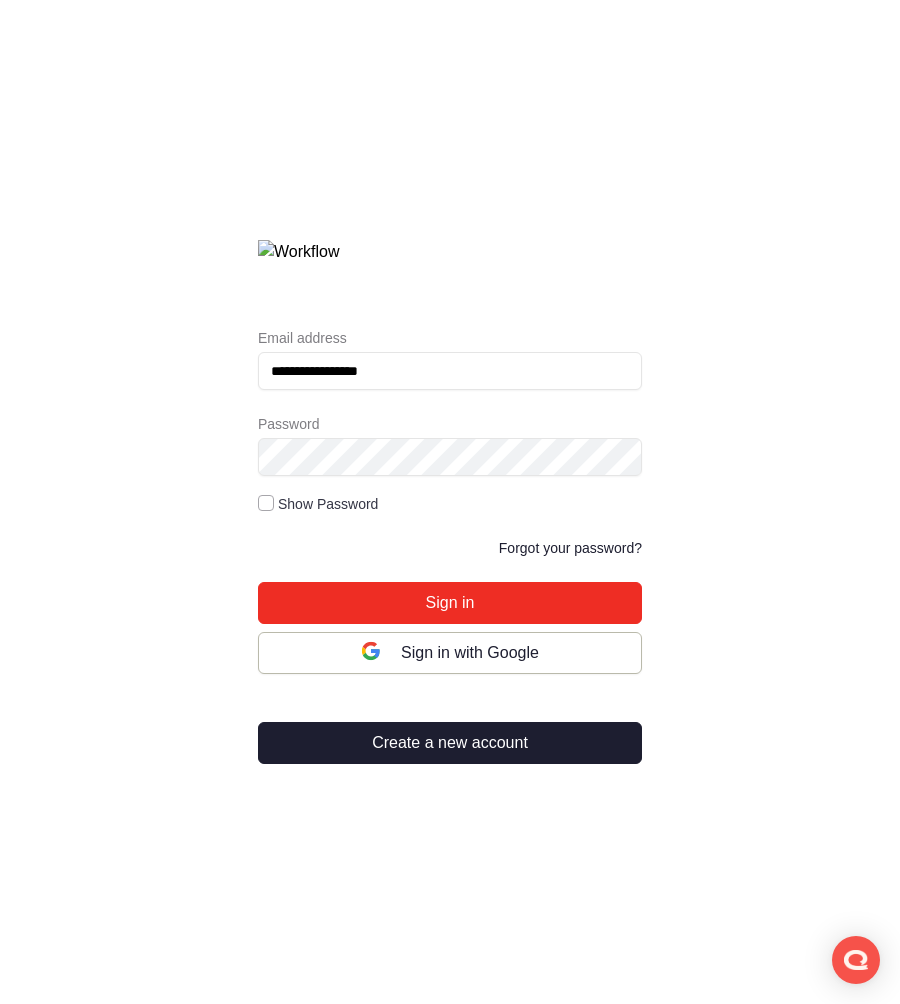 click on "Sign in" at bounding box center [450, 603] 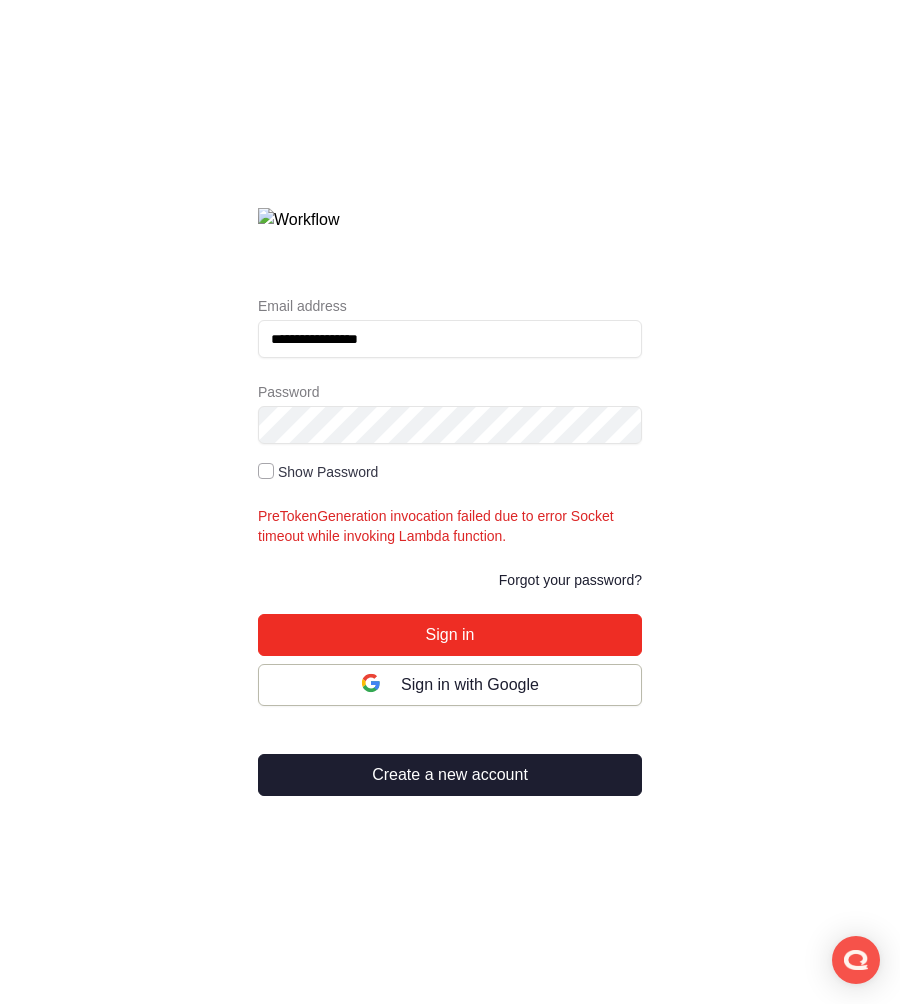 click on "Sign in" at bounding box center [450, 635] 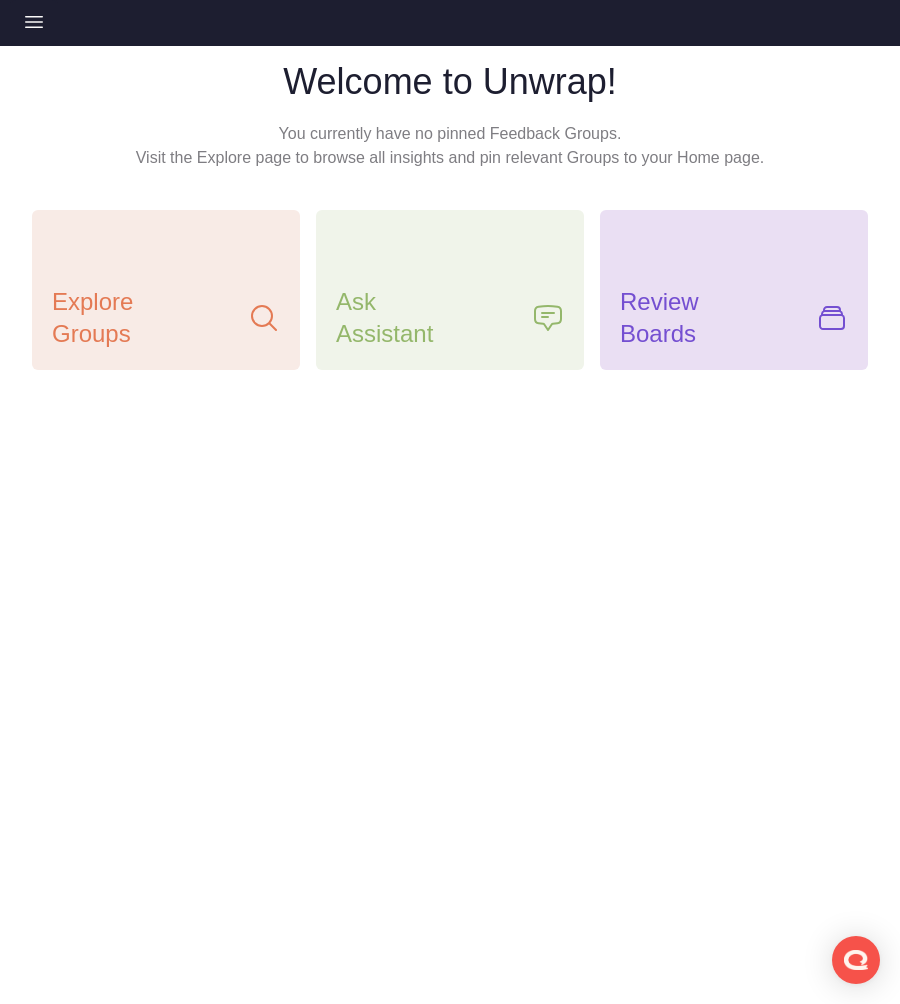 click on "Open sidebar" at bounding box center [34, 22] 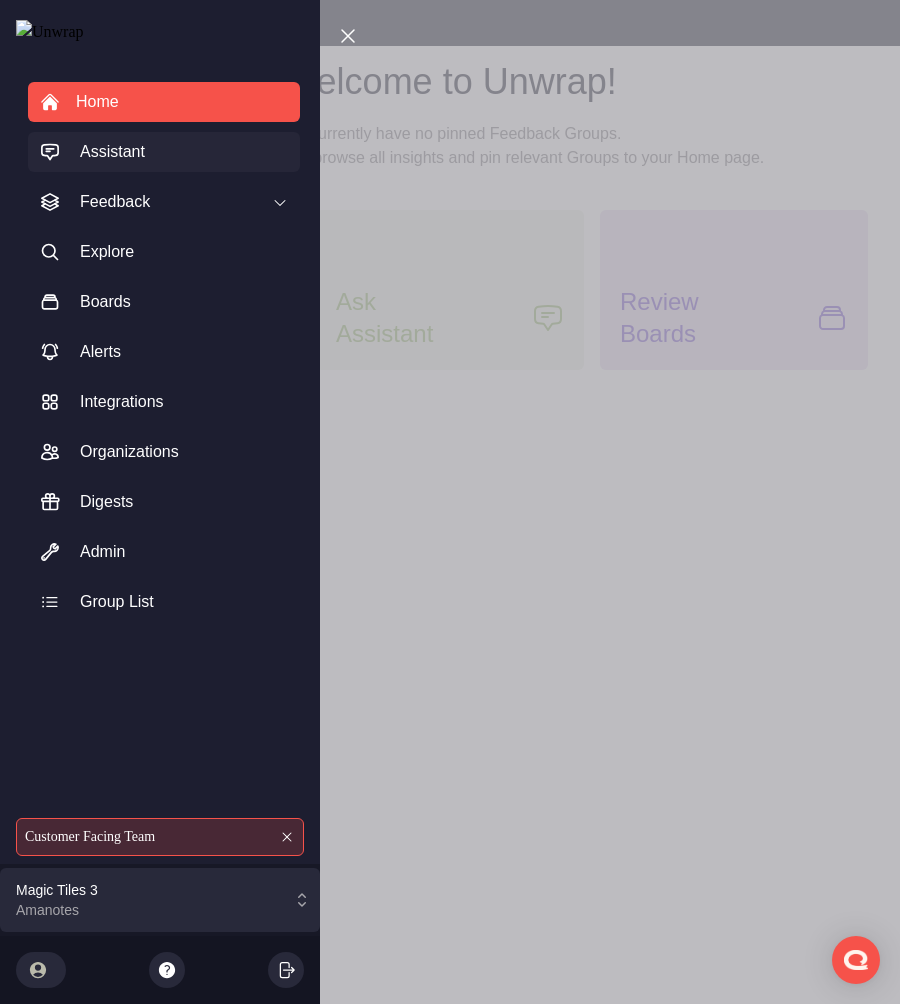 click on "Assistant" at bounding box center [164, 152] 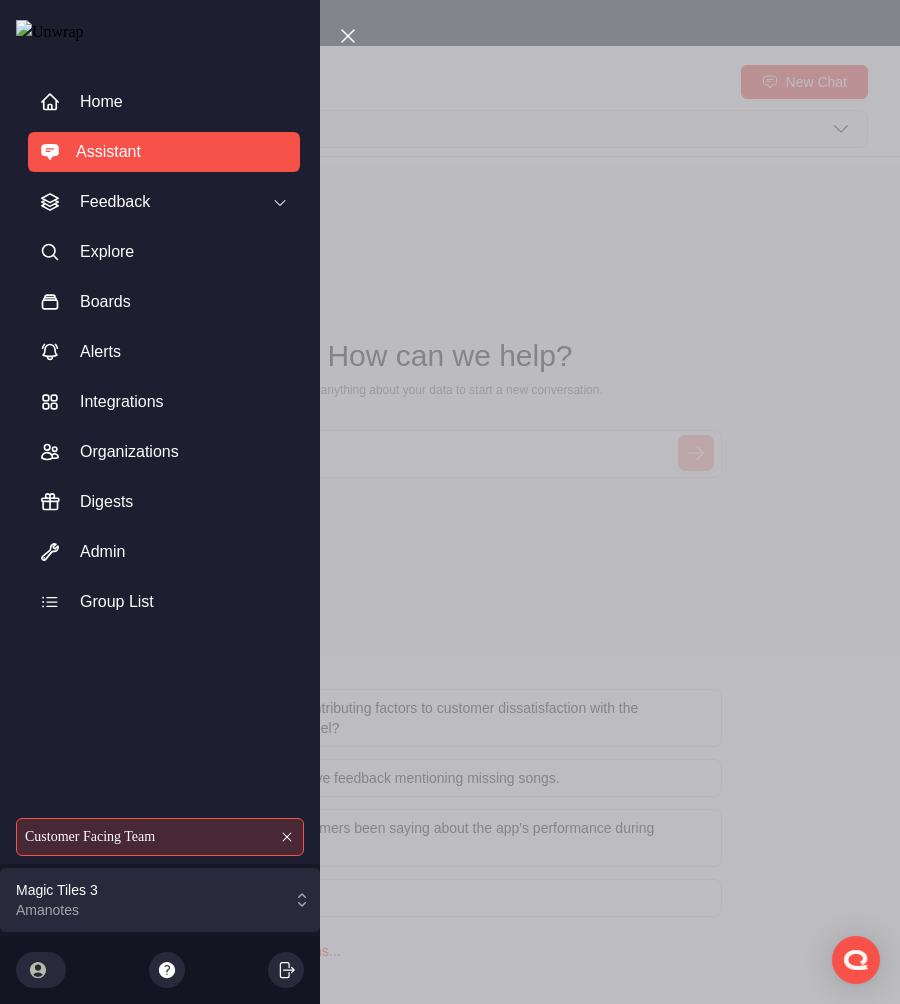 click on "Close sidebar   Home Assistant Feedback Explore Boards Alerts Integrations Organizations Digests Admin Group List Customer Facing Team Magic Tiles 3 Amanotes" at bounding box center [450, 502] 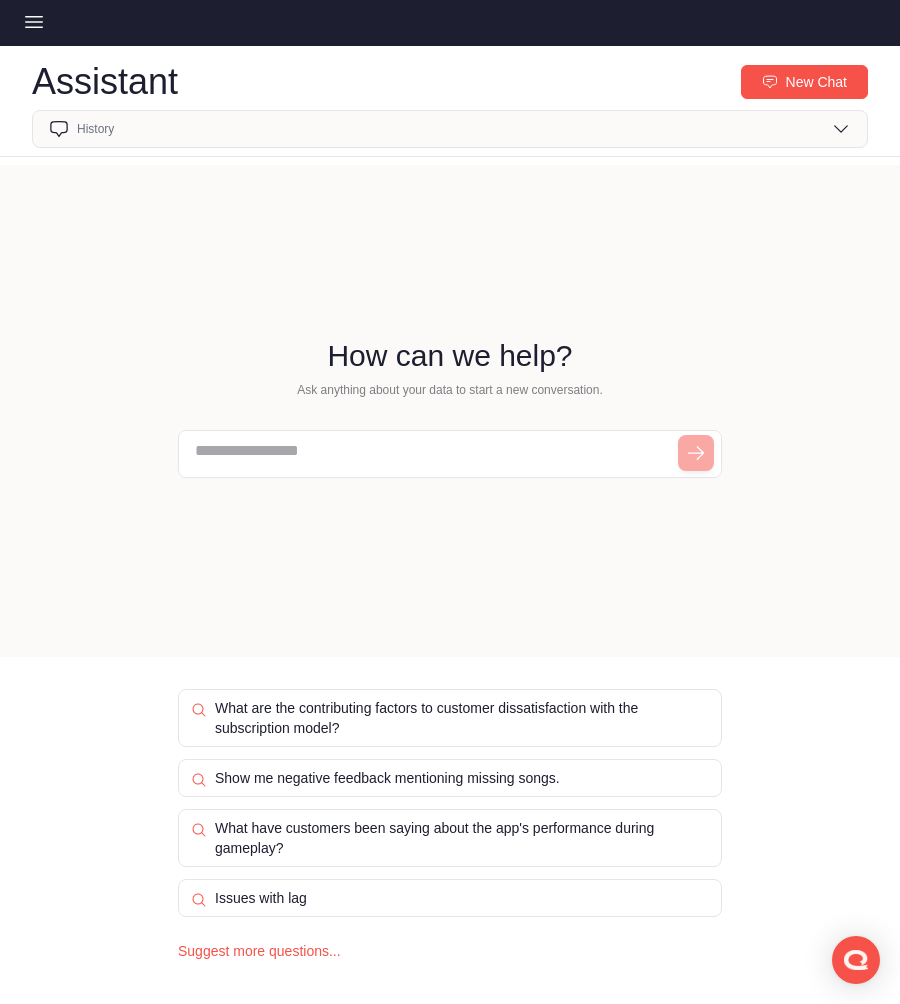 click on "History" at bounding box center (450, 129) 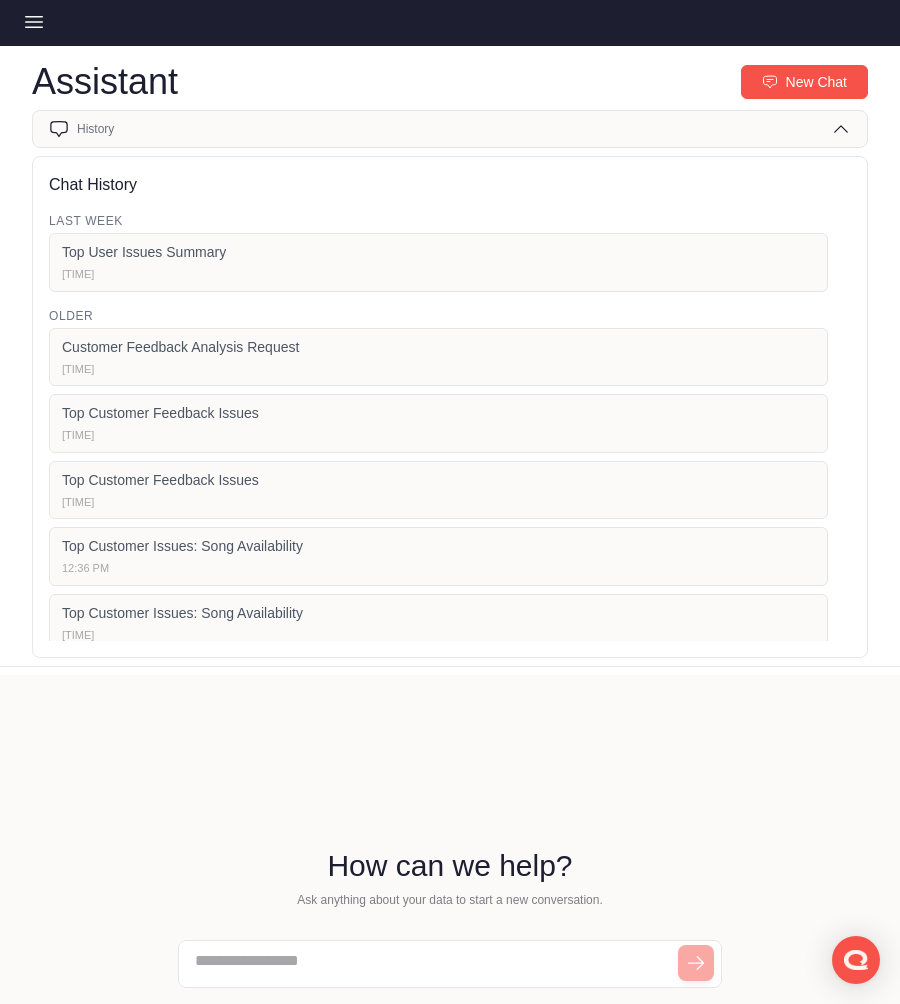 click on "History" at bounding box center (450, 129) 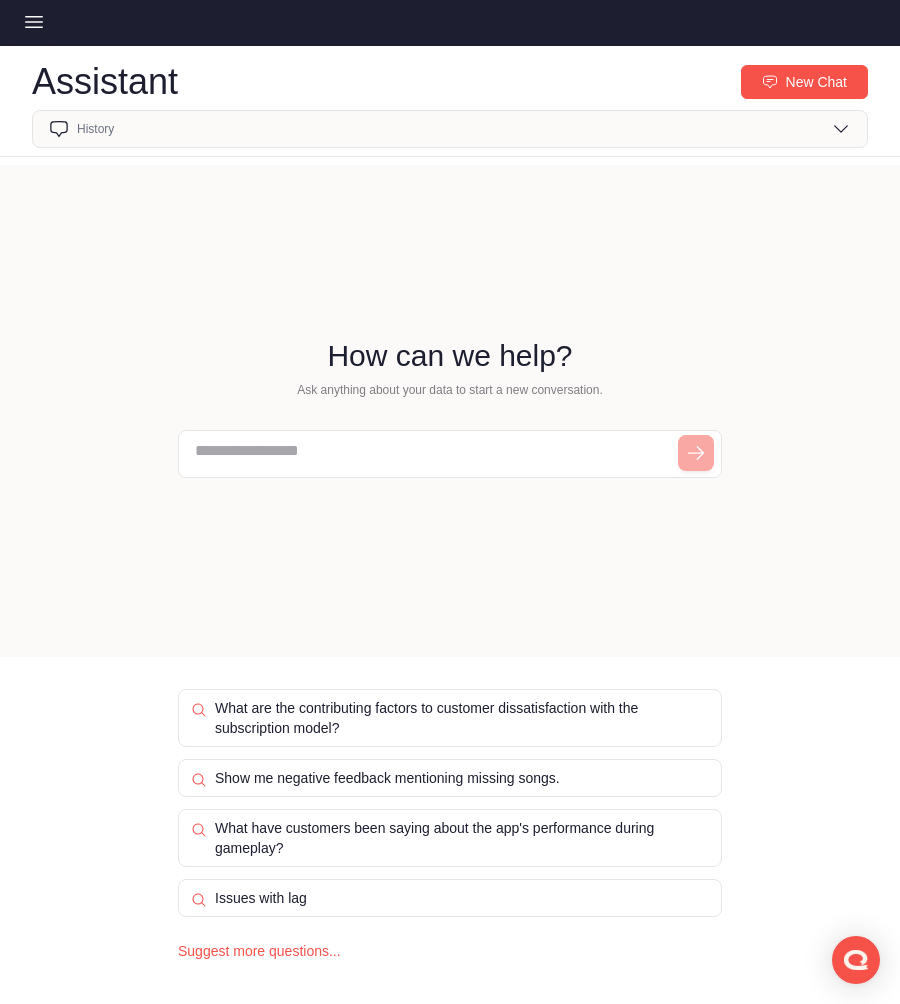 click on "Open sidebar" at bounding box center (34, 22) 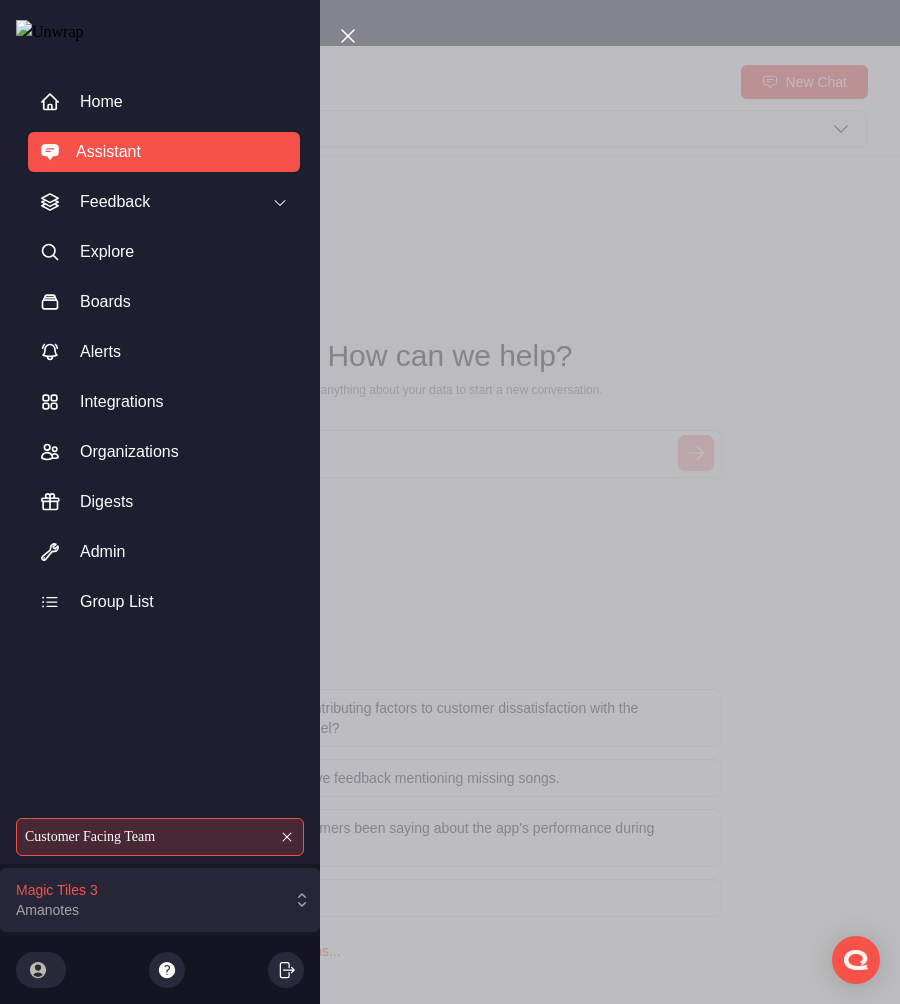 click on "Amanotes" at bounding box center (47, 910) 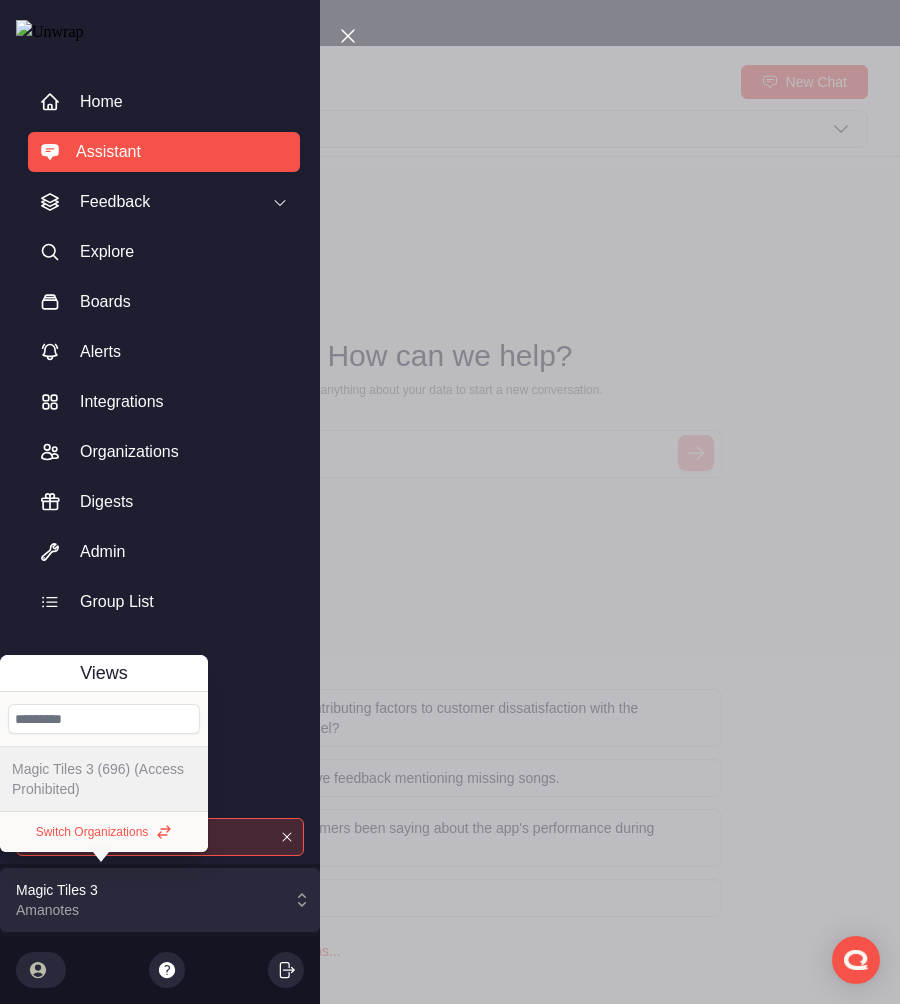 click on "Switch Organizations" at bounding box center (92, 832) 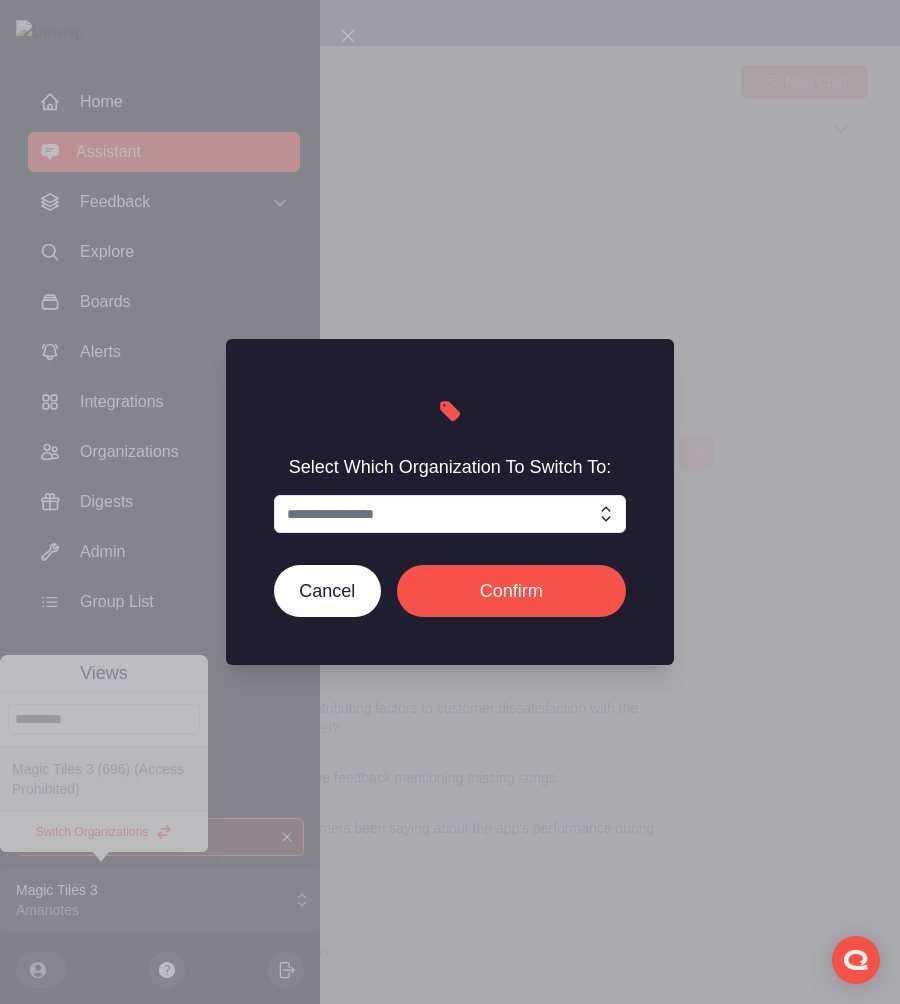 click at bounding box center [450, 514] 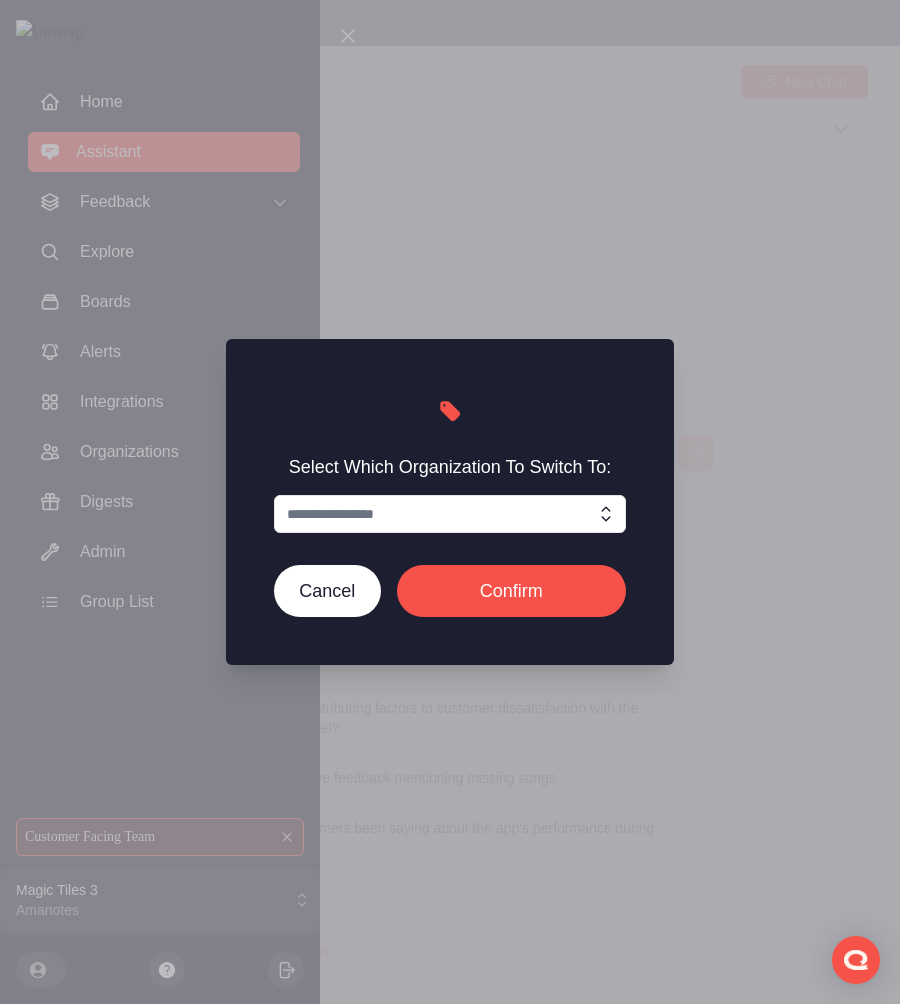 click at bounding box center (450, 514) 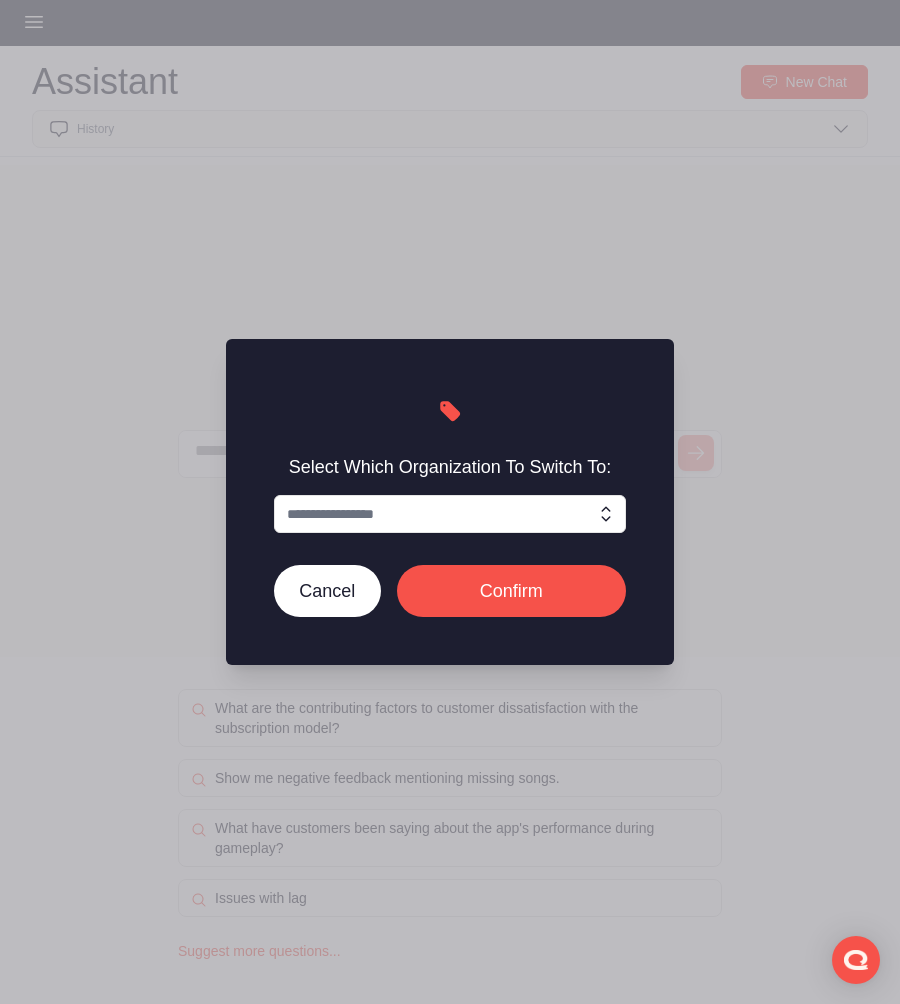 click at bounding box center [450, 514] 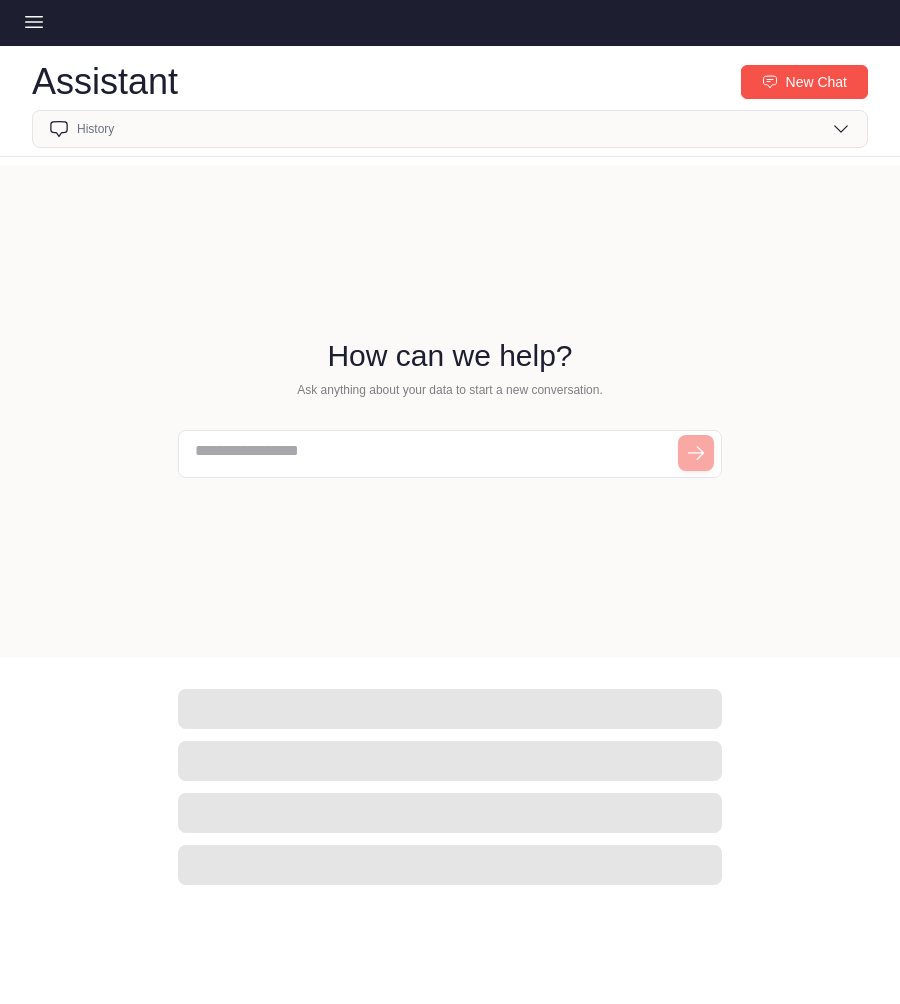 scroll, scrollTop: 0, scrollLeft: 0, axis: both 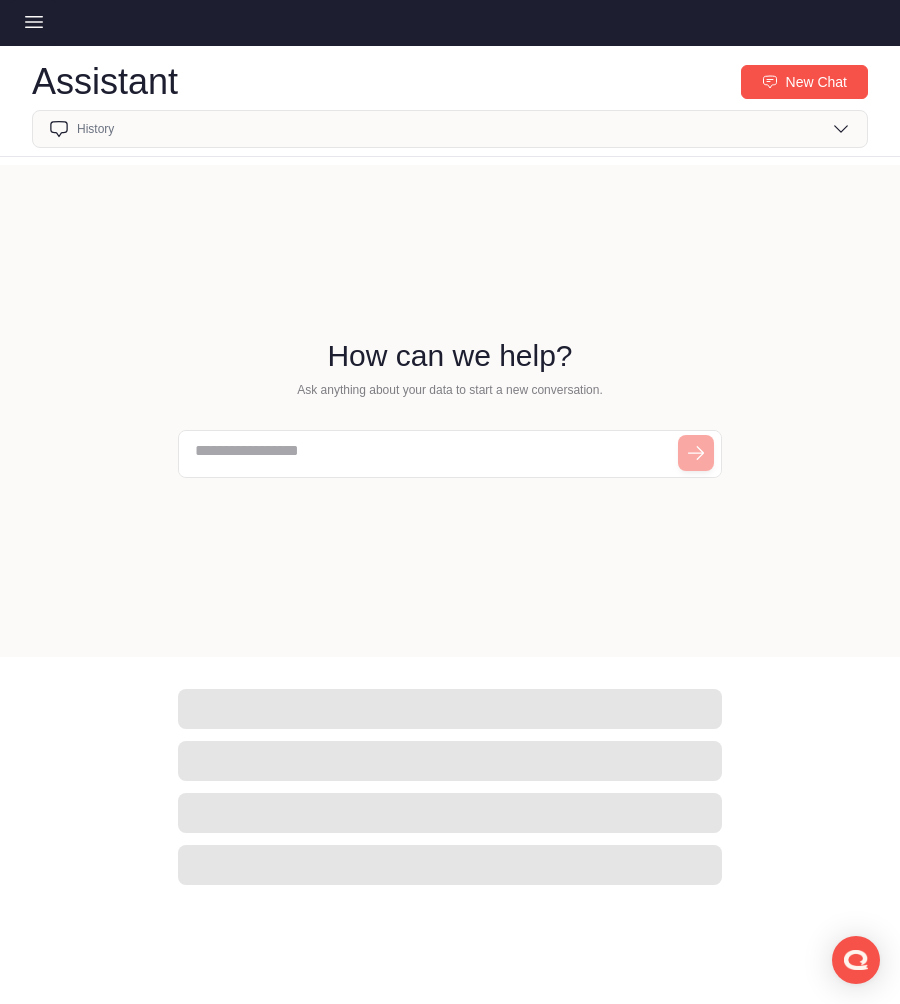 click 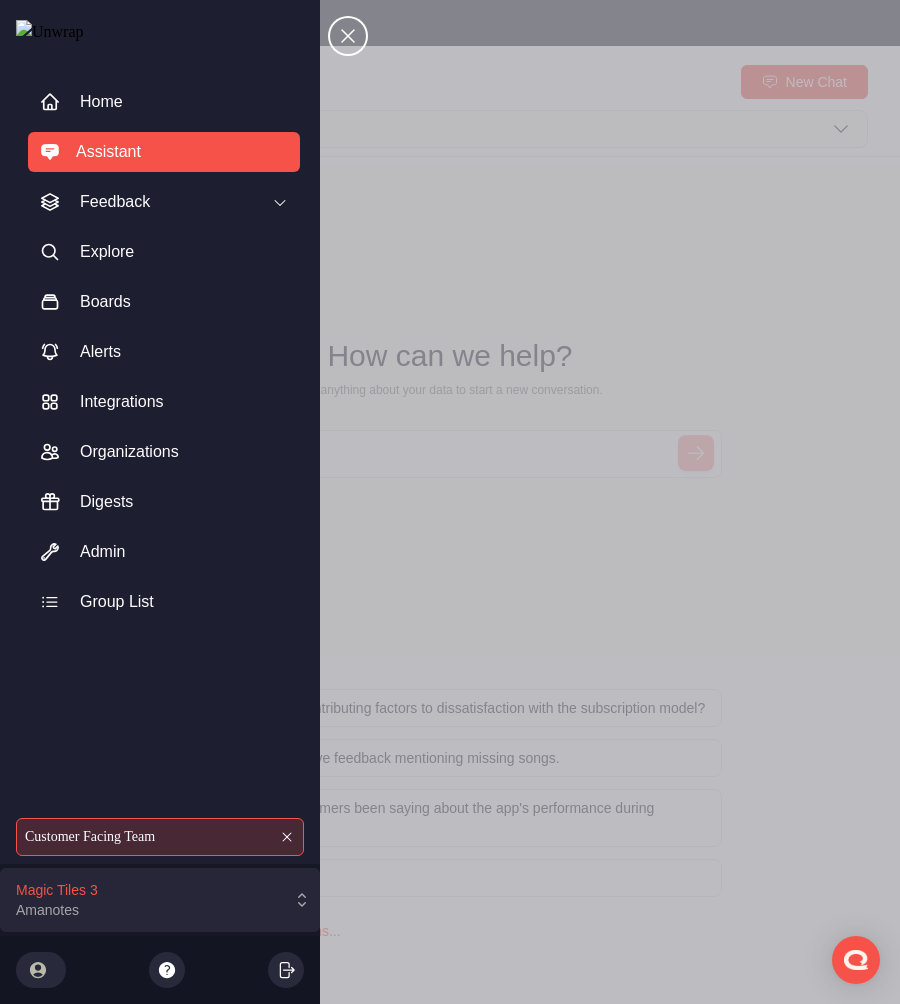 click on "Magic Tiles 3" at bounding box center [57, 890] 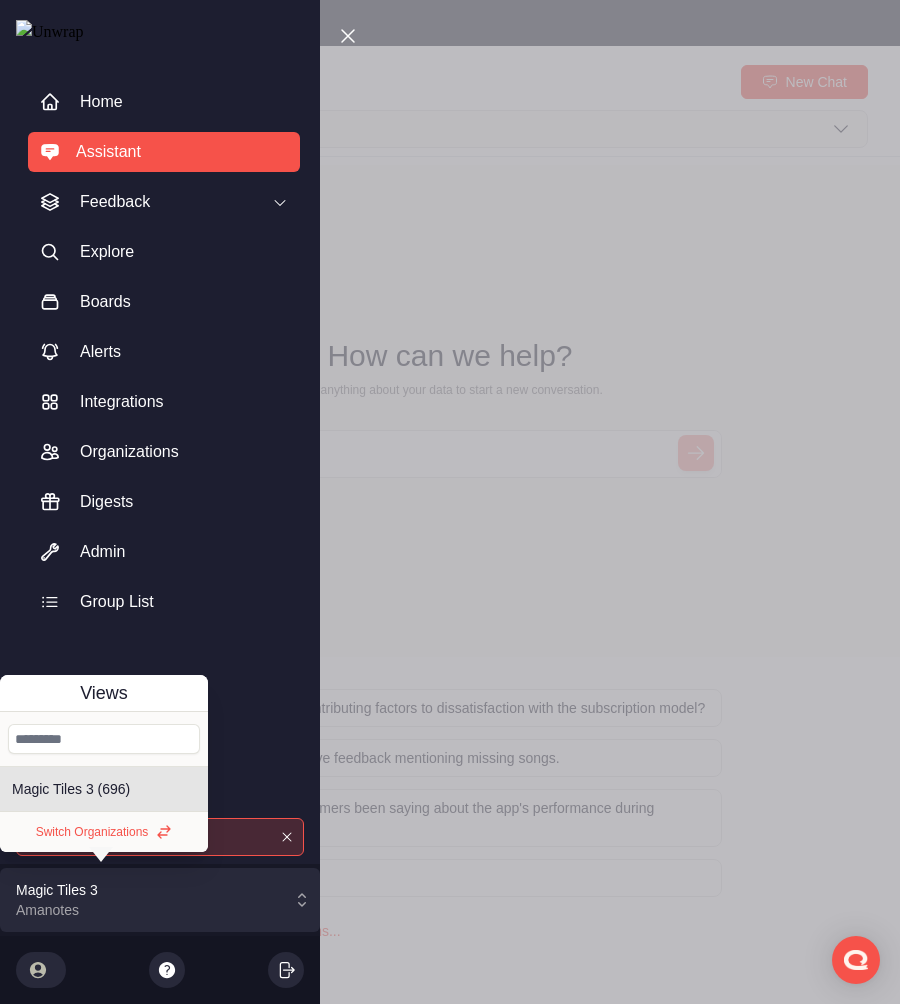 click on "Switch Organizations" at bounding box center (104, 832) 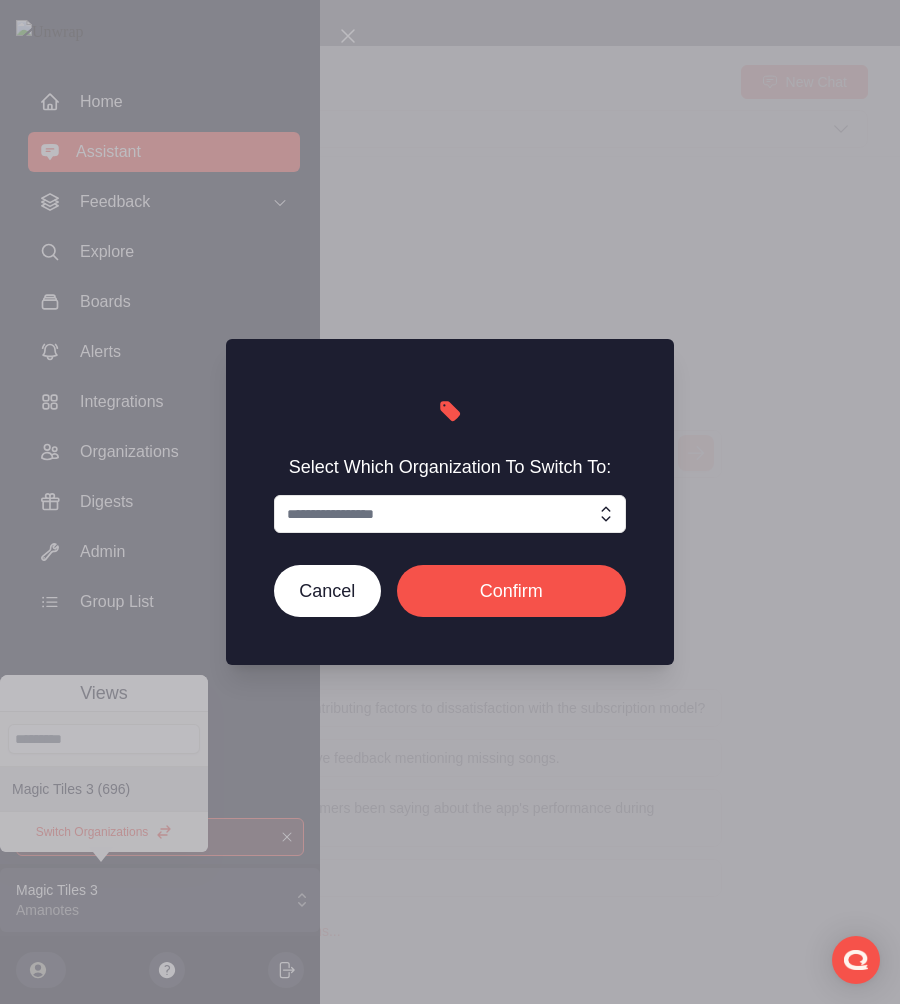 click at bounding box center [450, 514] 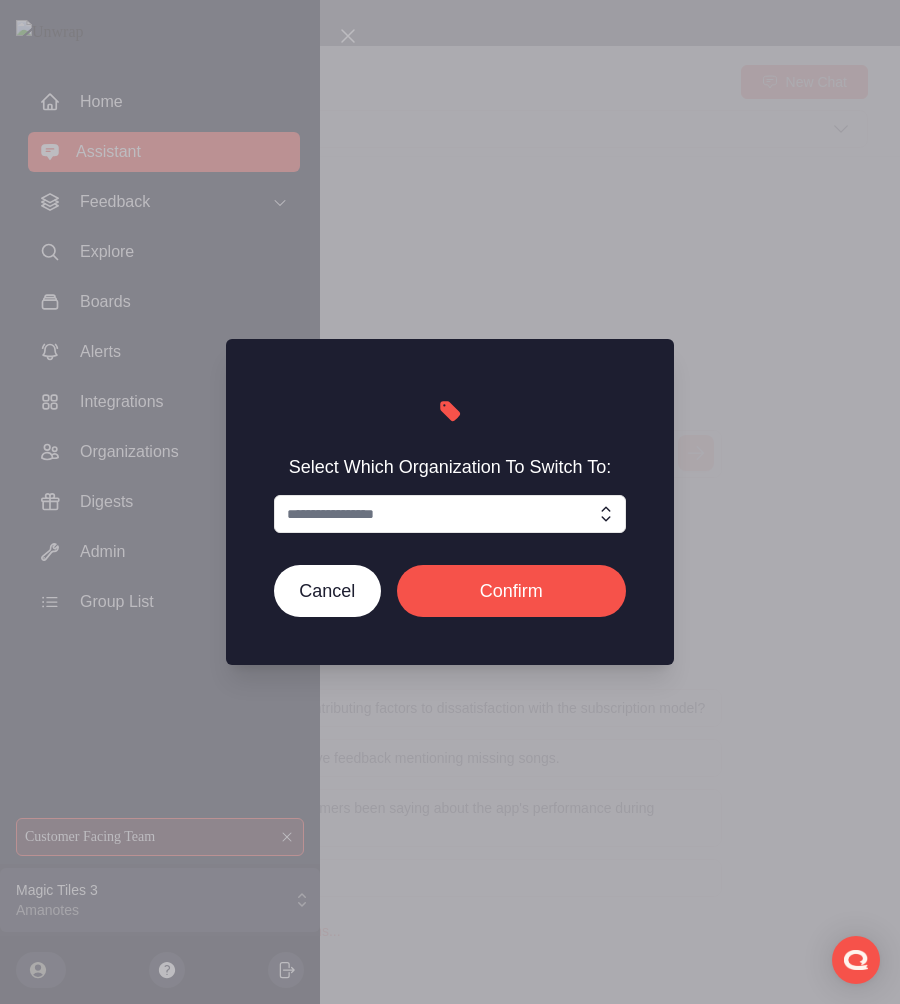 click at bounding box center (450, 514) 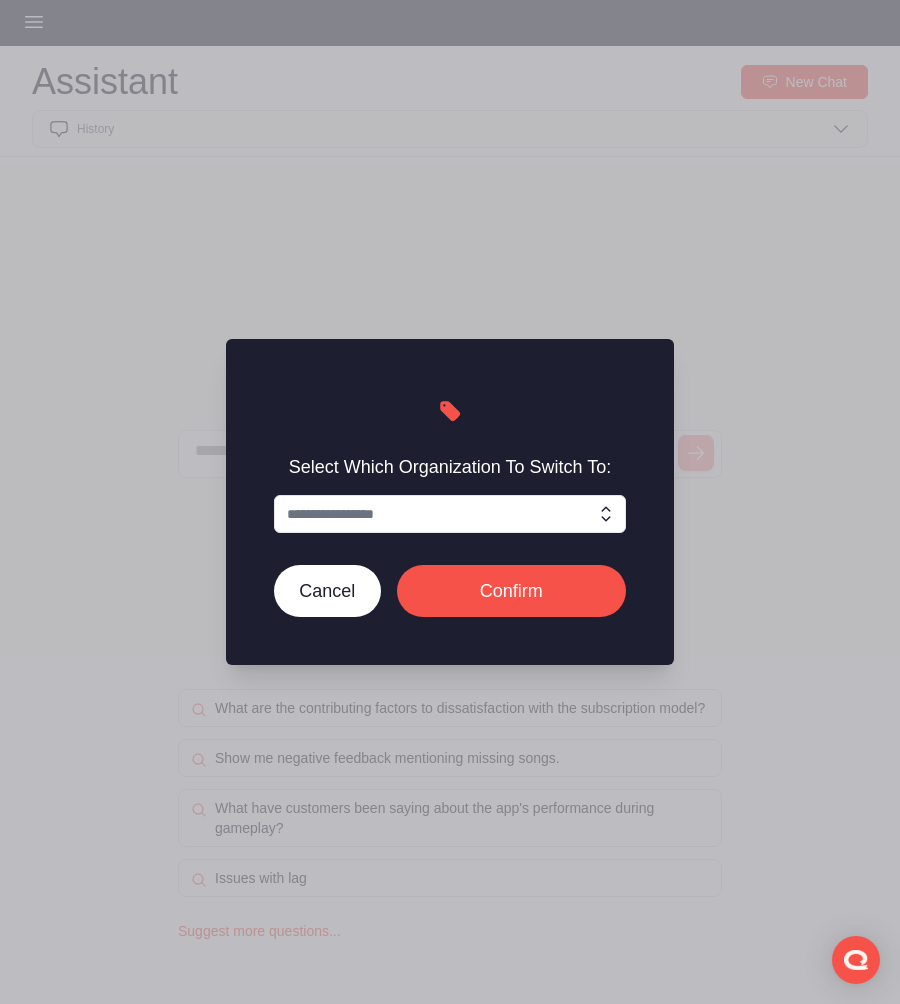 click at bounding box center [450, 514] 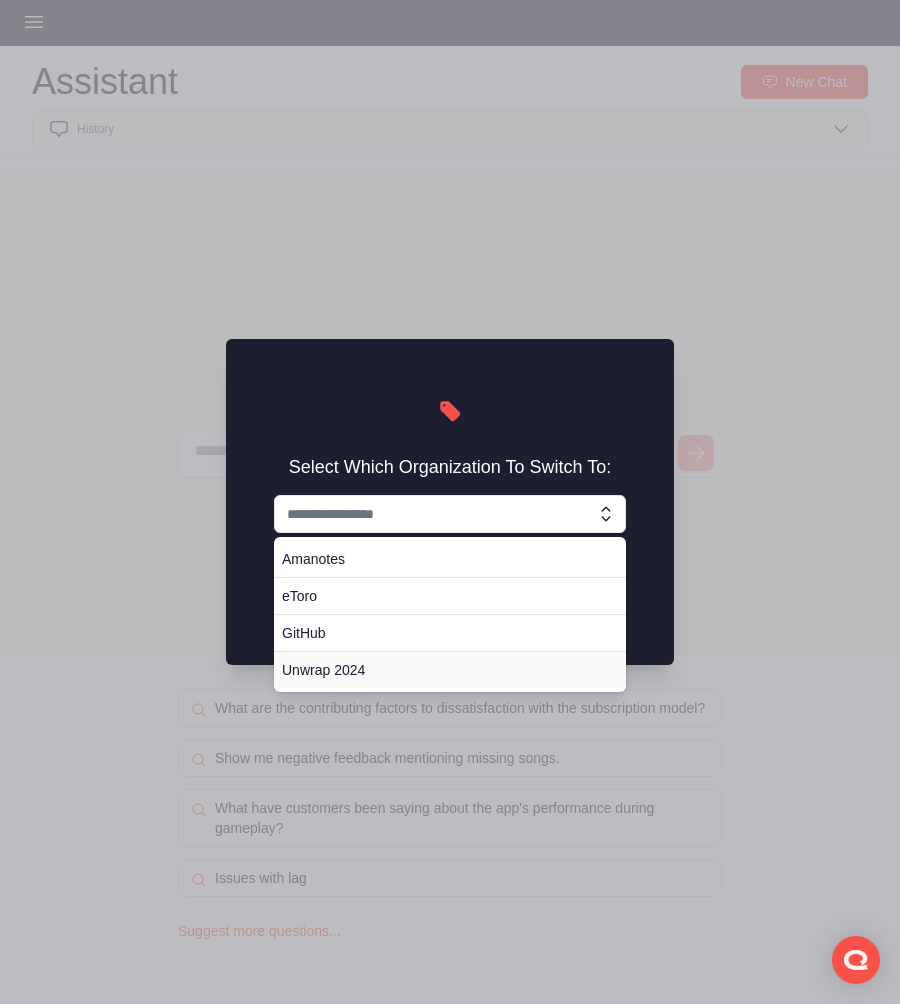 click on "Unwrap 2024" at bounding box center (446, 670) 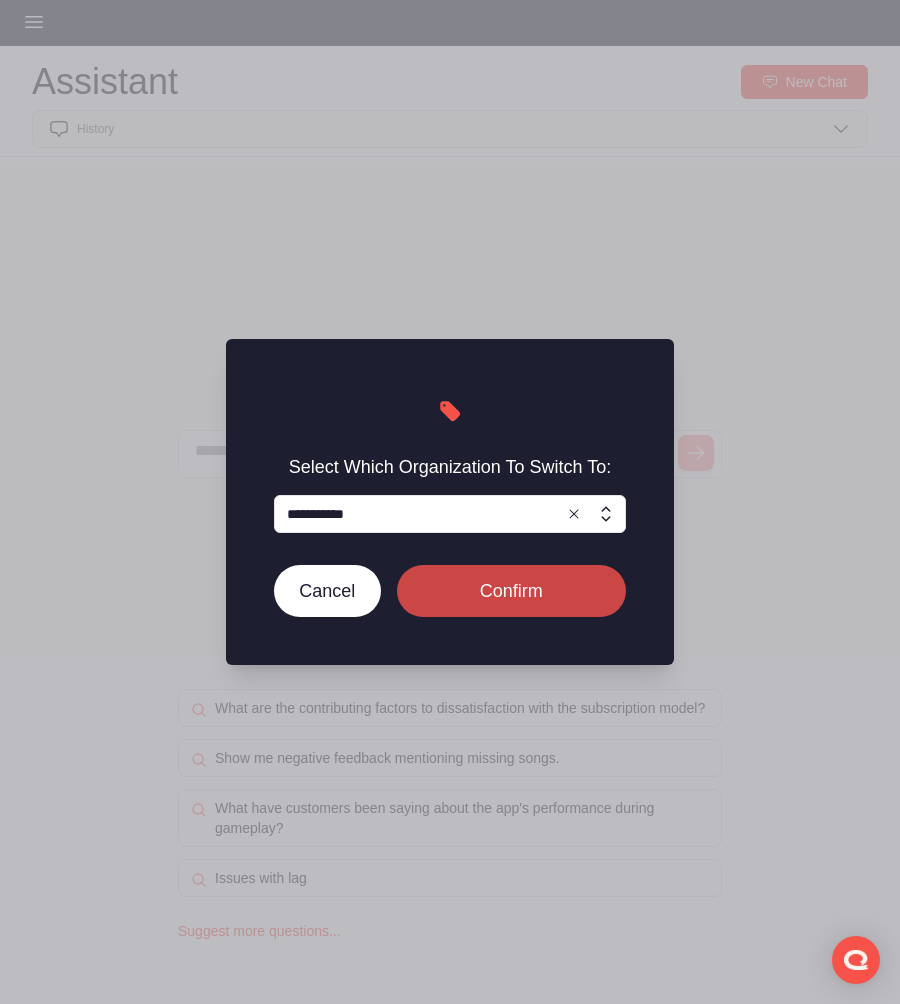 click on "Confirm" at bounding box center [511, 591] 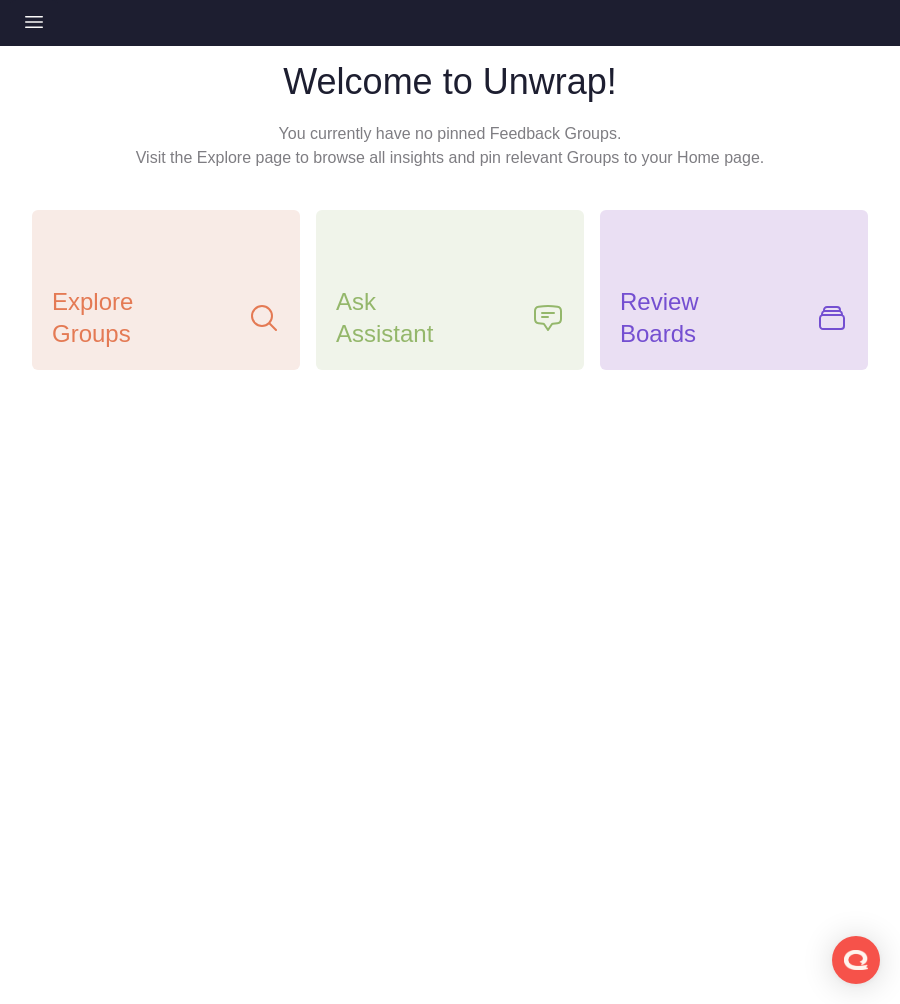 click on "Open sidebar" at bounding box center (34, 22) 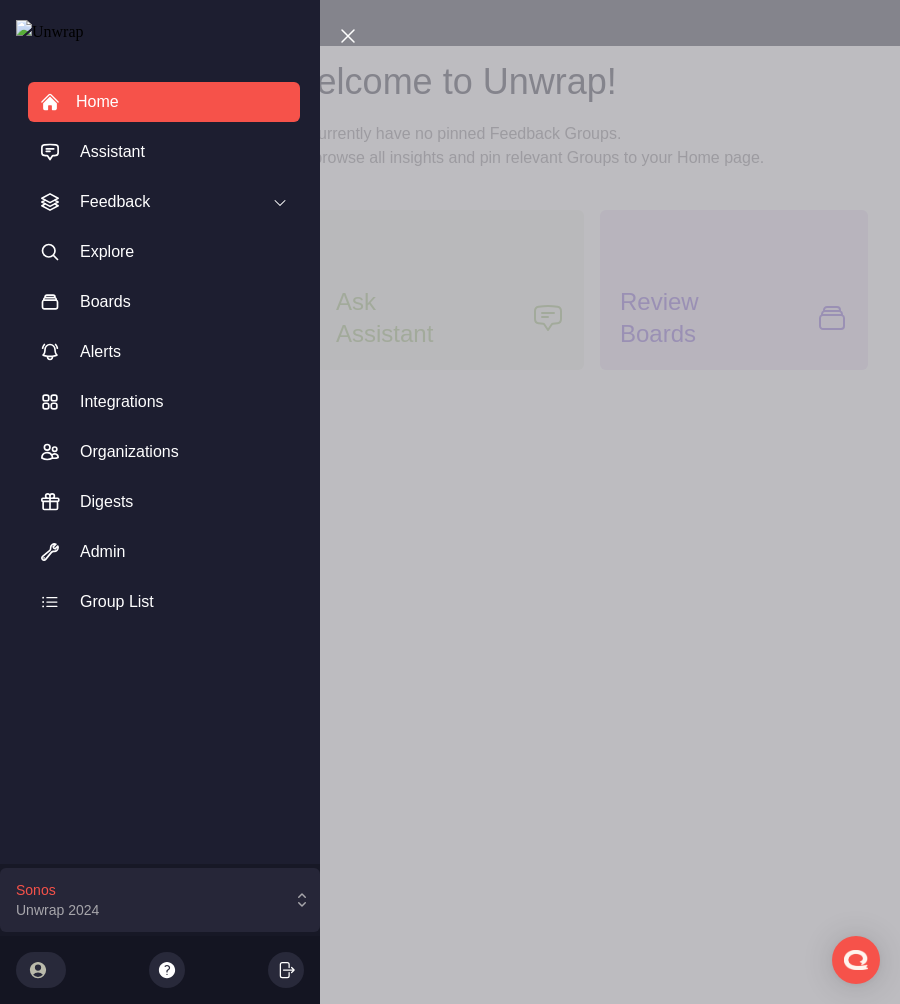 click on "Unwrap 2024" at bounding box center [57, 910] 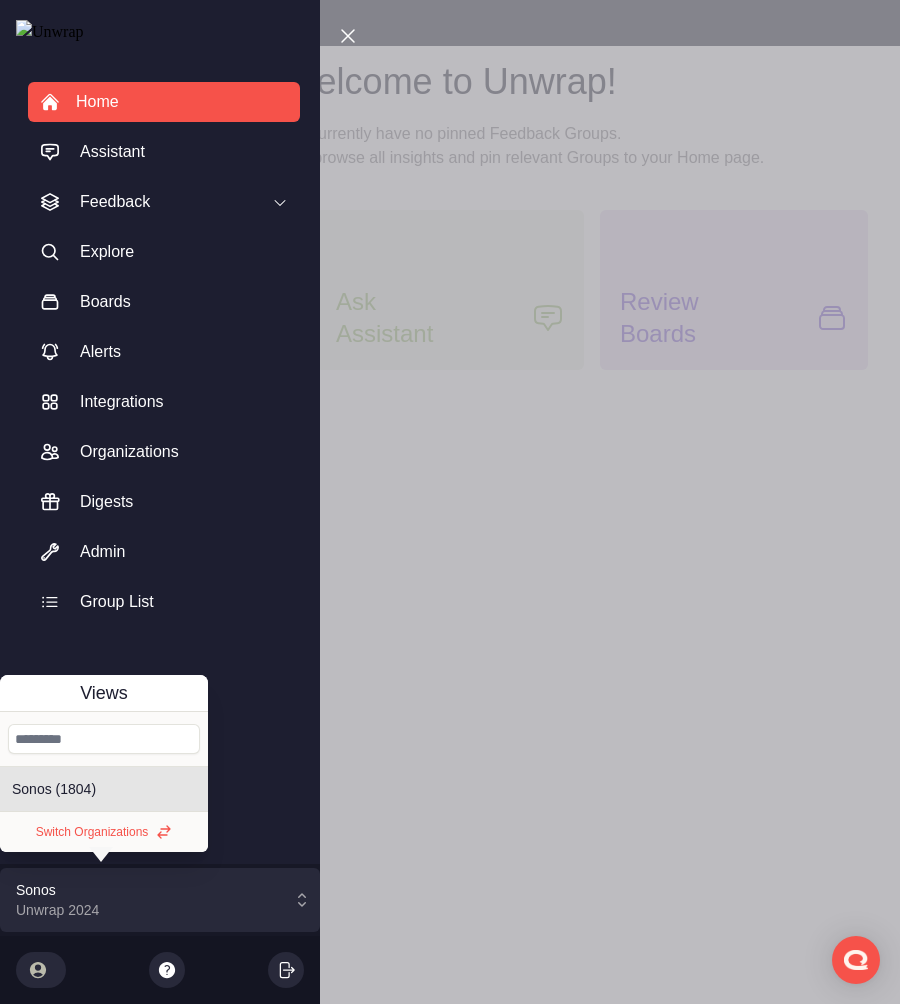 click on "Switch Organizations" at bounding box center (104, 832) 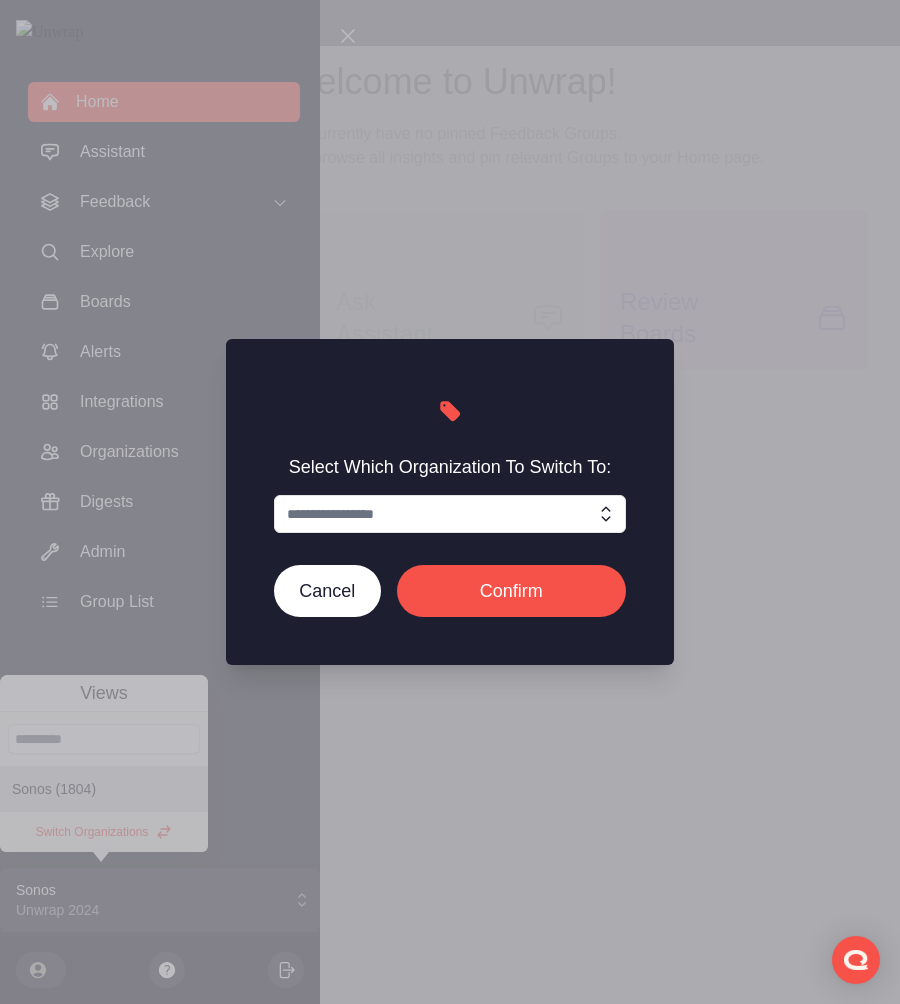 click on "Select Which Organization To Switch To:" at bounding box center [450, 460] 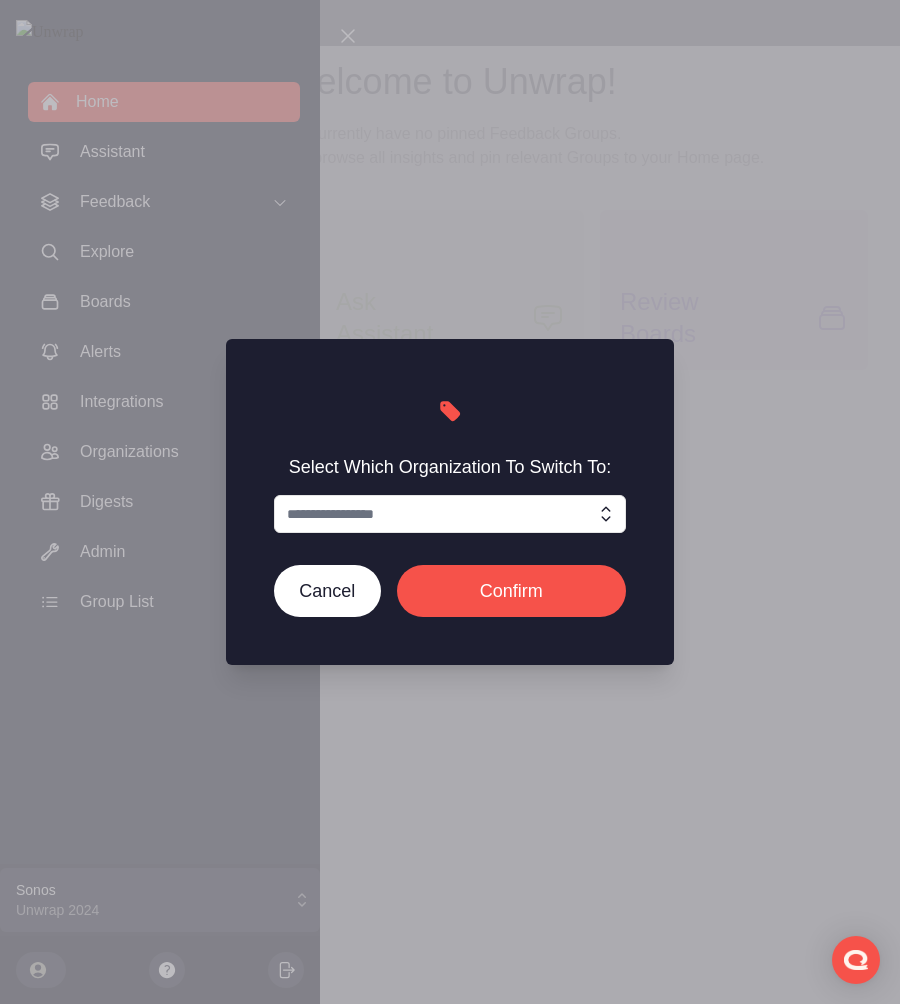 click at bounding box center [450, 514] 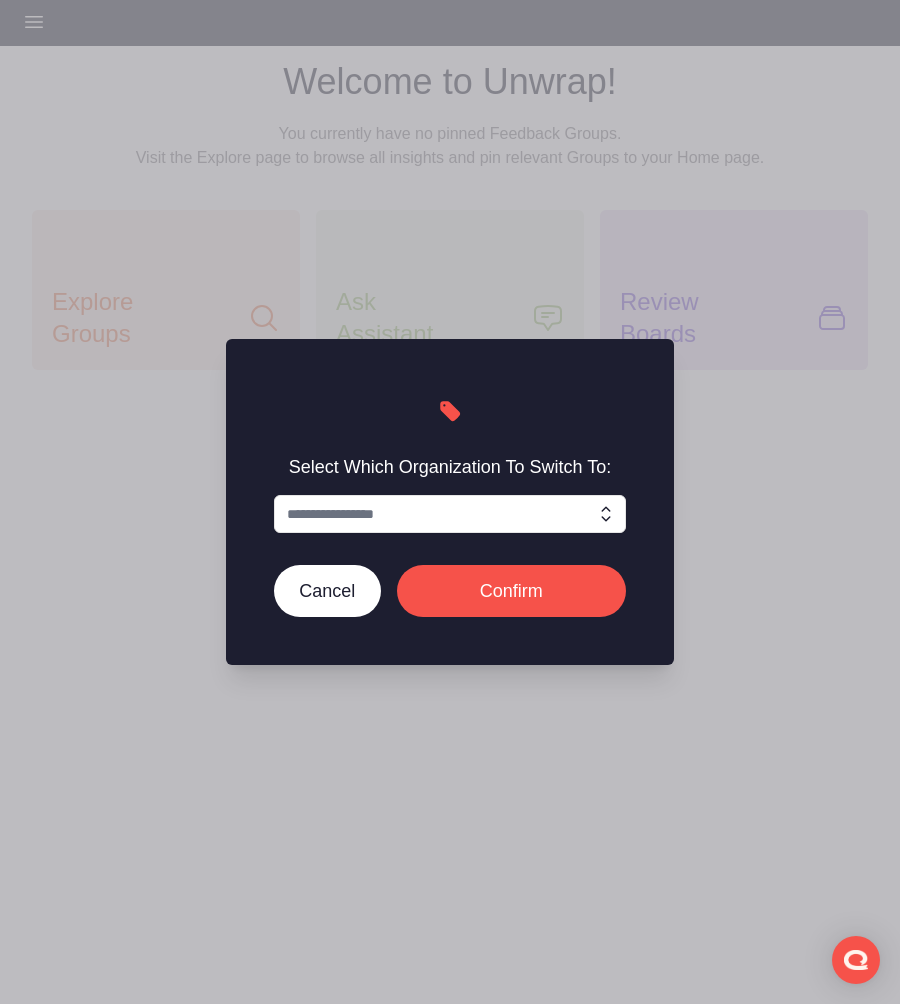 click 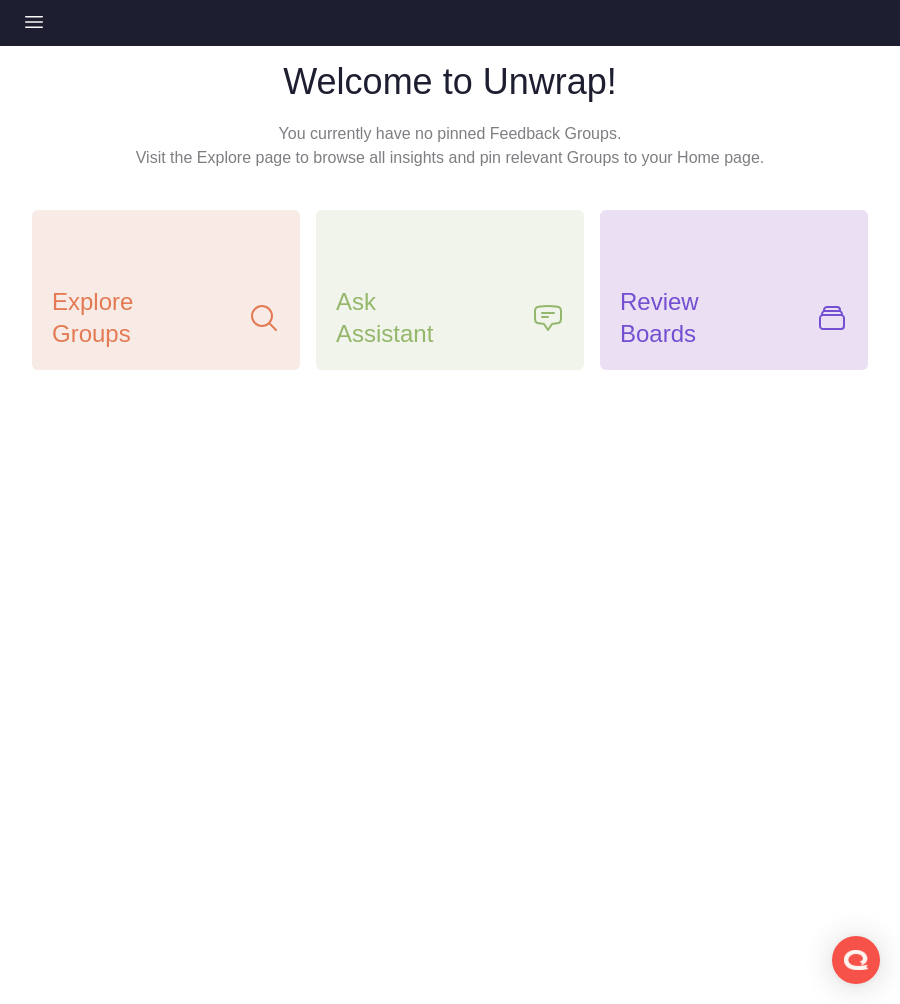 click 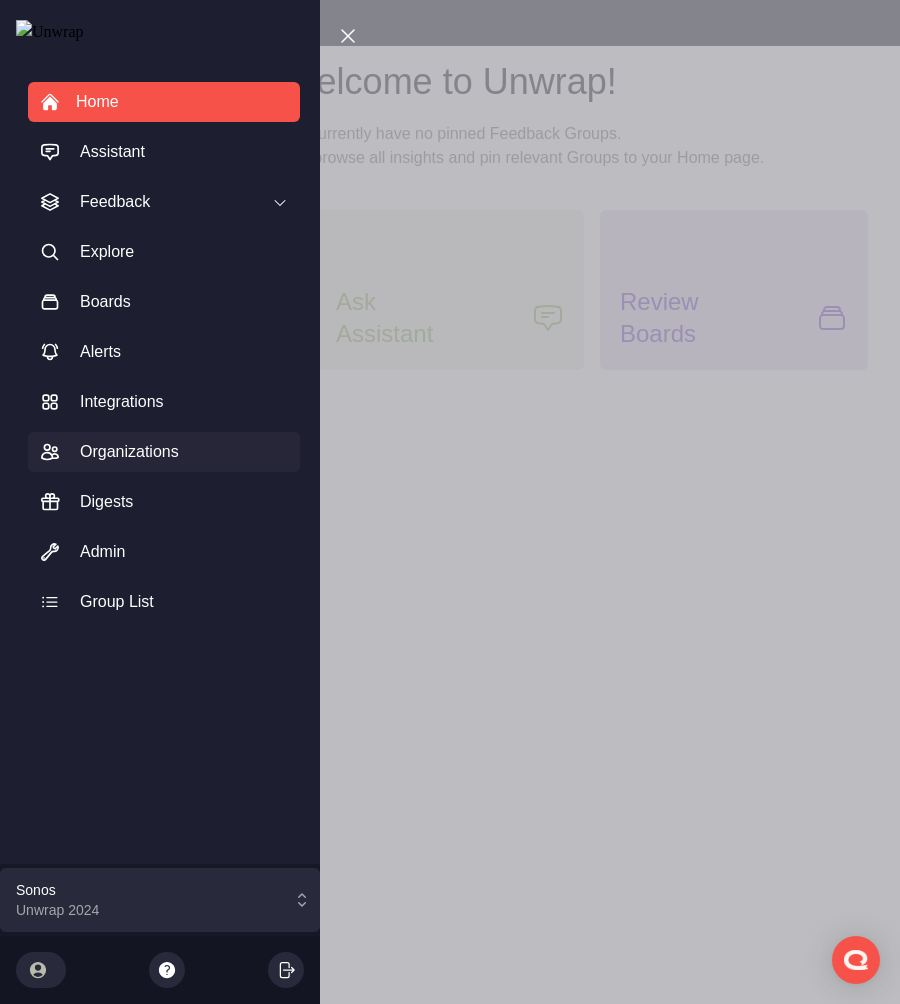 click on "Organizations" at bounding box center (129, 452) 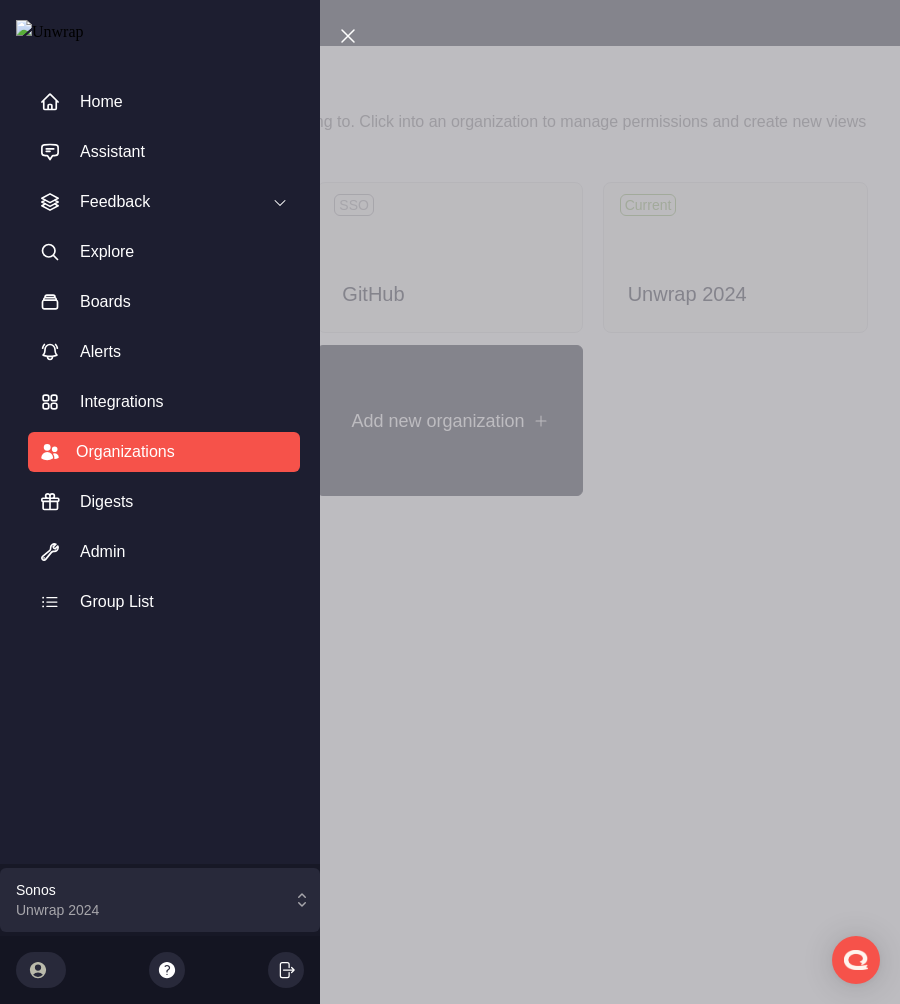 click on "Close sidebar   Home Assistant Feedback Explore Boards Alerts Integrations Organizations Digests Admin Group List Sonos Unwrap 2024" at bounding box center (450, 502) 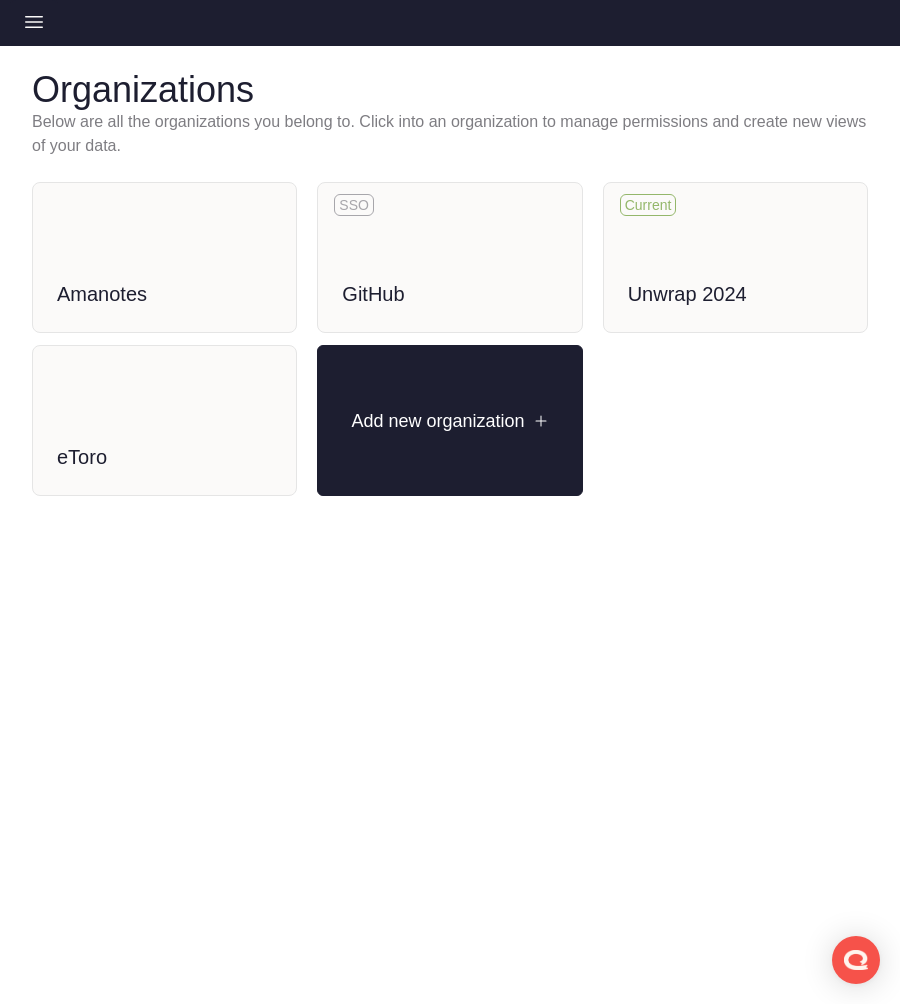 type 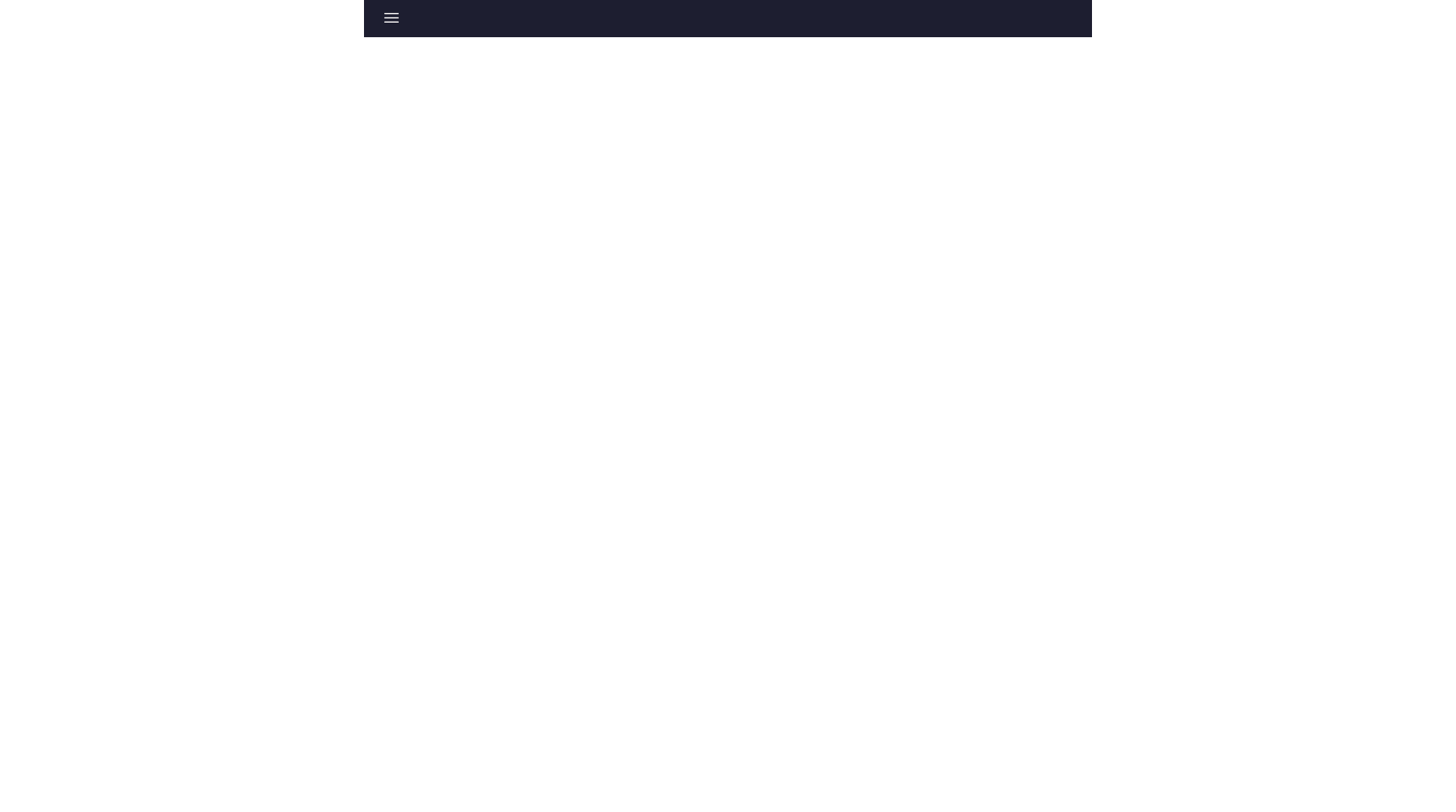 scroll, scrollTop: 0, scrollLeft: 0, axis: both 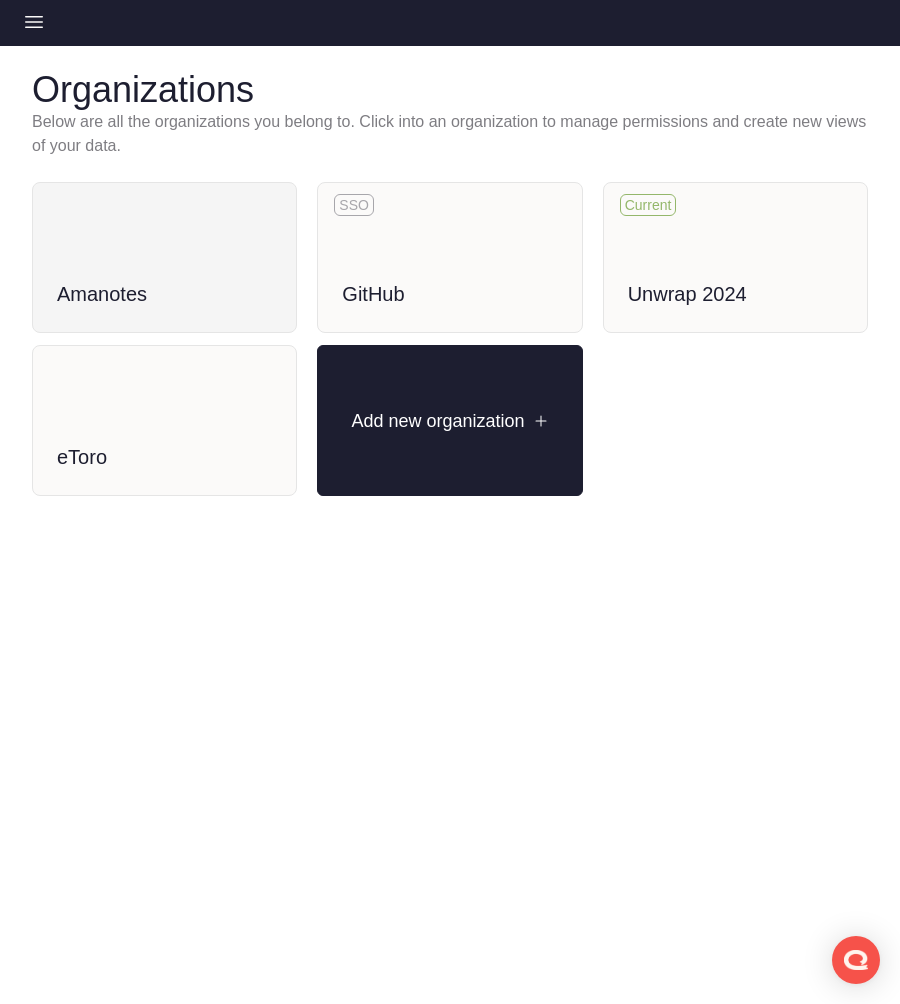 click on "Amanotes" at bounding box center [164, 279] 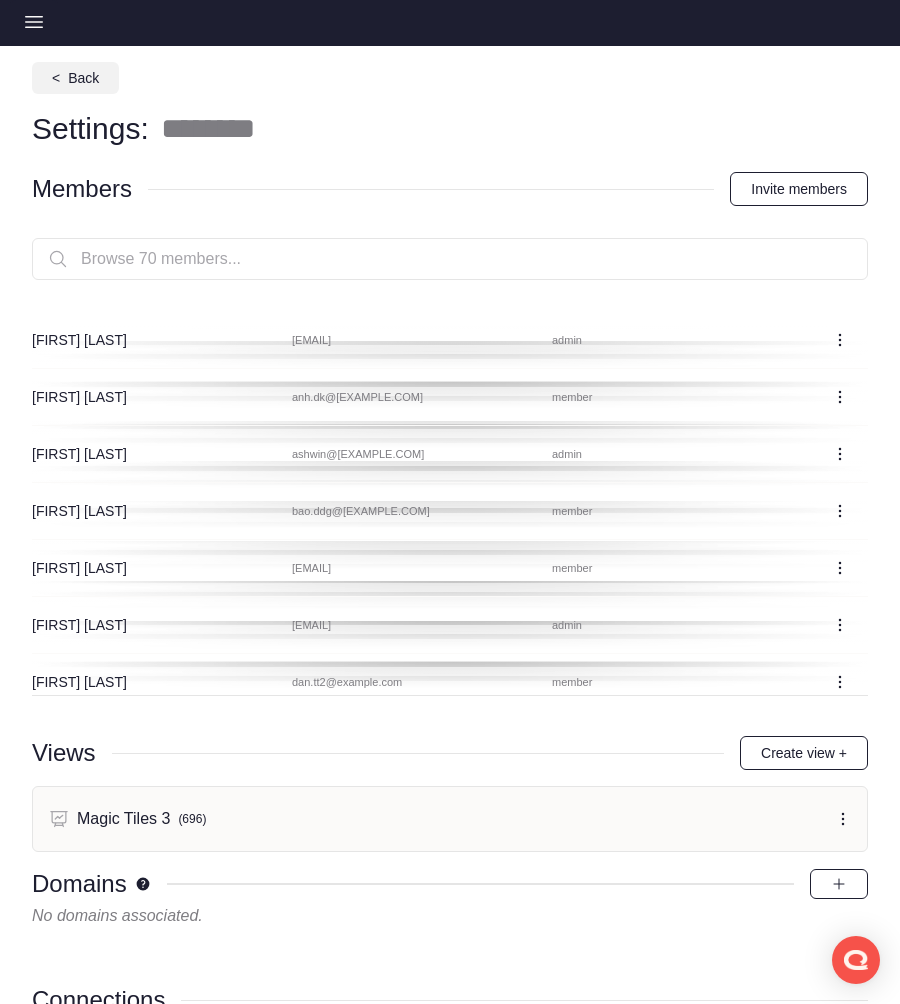 click 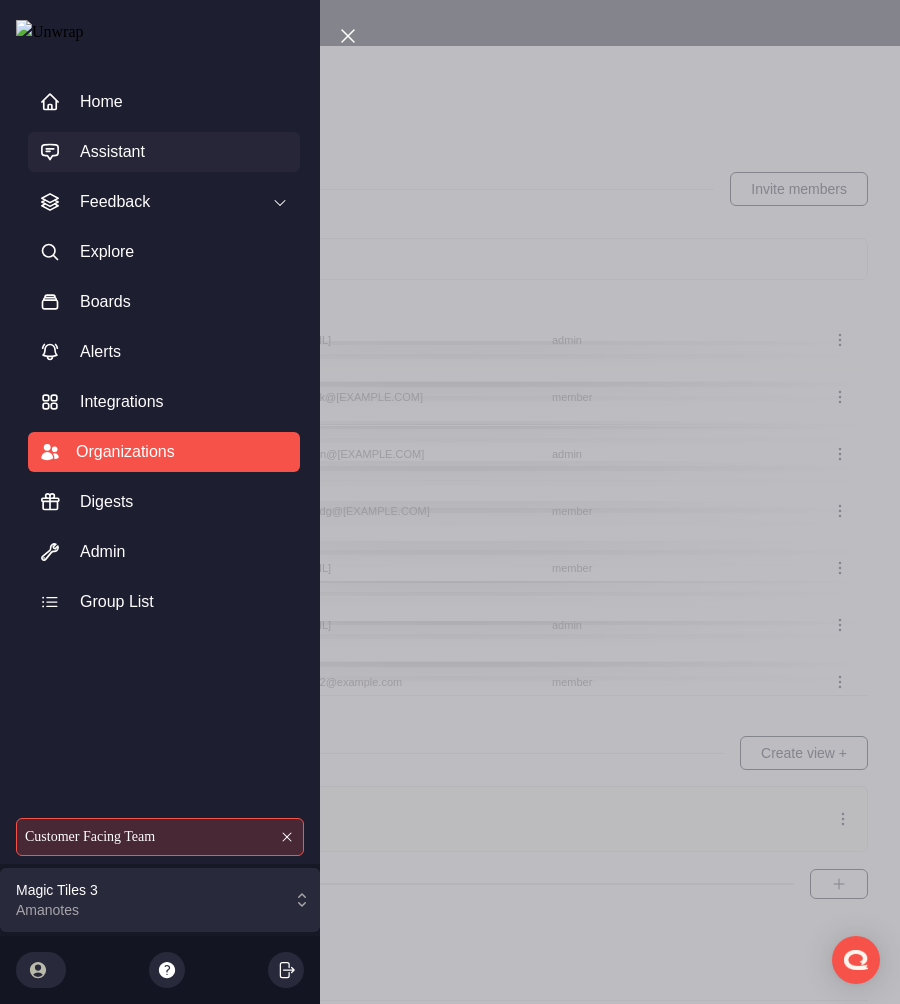 click on "Assistant" at bounding box center [112, 152] 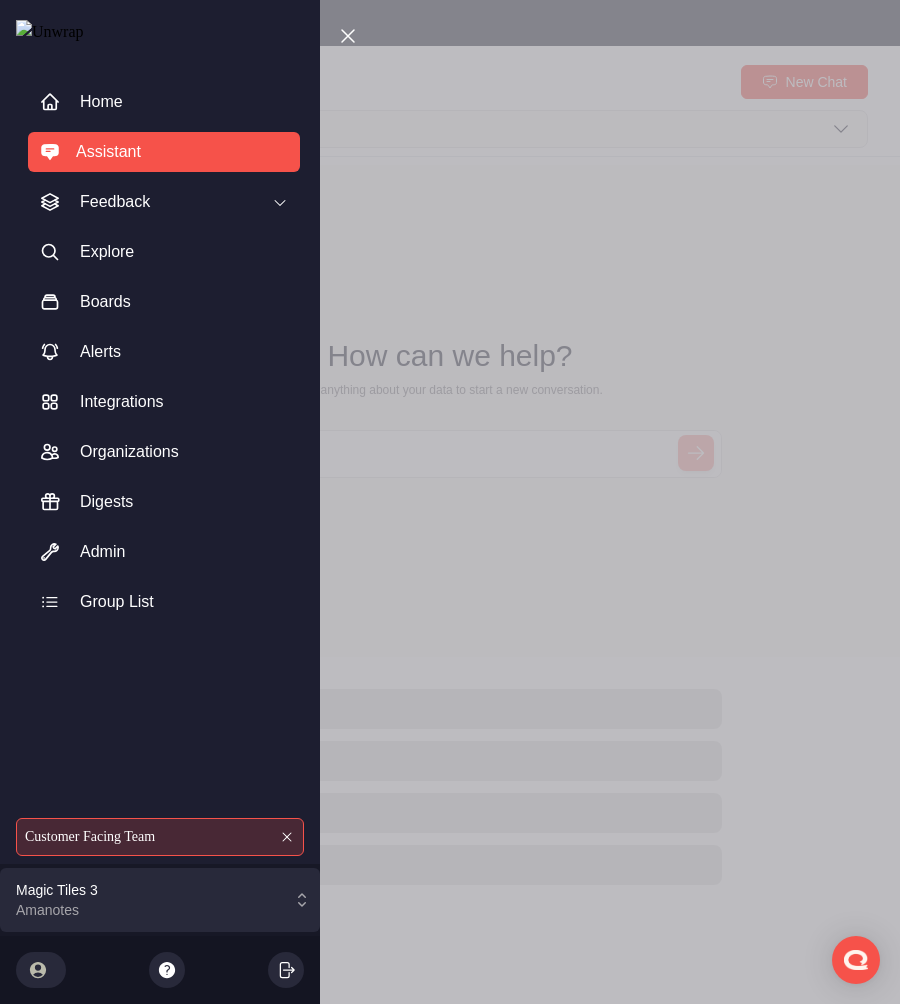 click on "Close sidebar   Home Assistant Feedback Explore Boards Alerts Integrations Organizations Digests Admin Group List Customer Facing Team Magic Tiles 3 Amanotes" at bounding box center [450, 502] 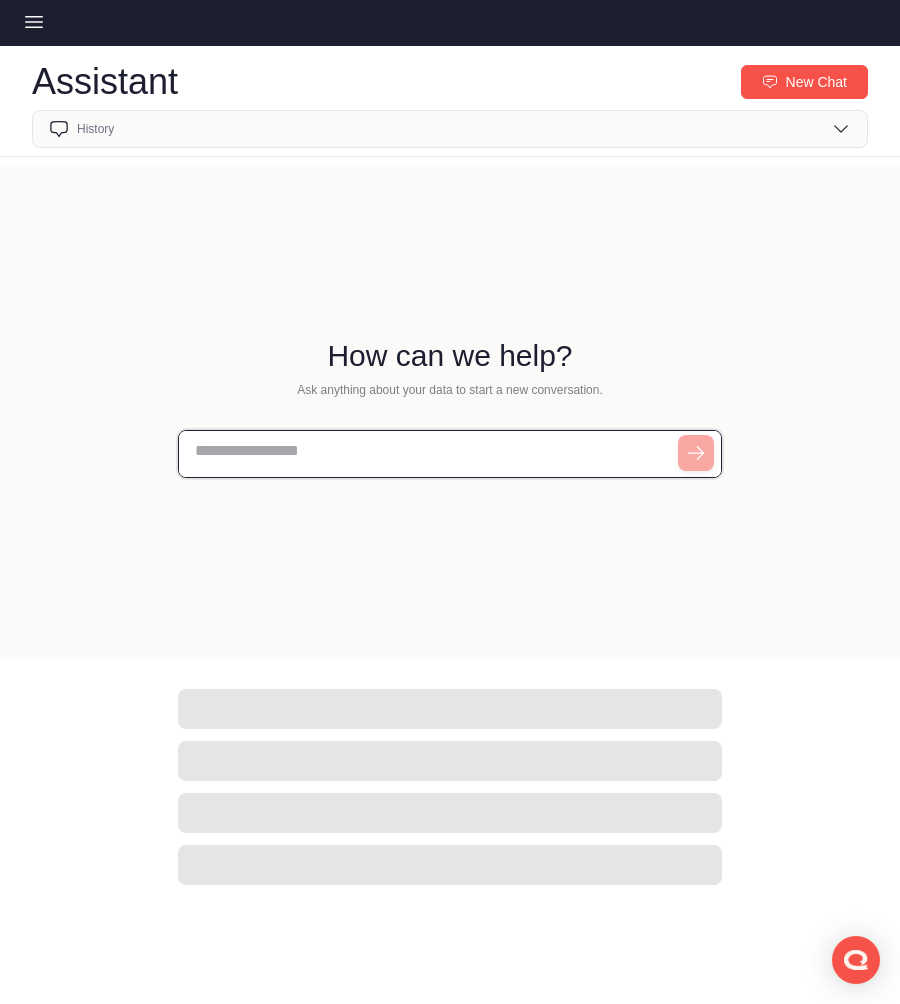click at bounding box center [450, 454] 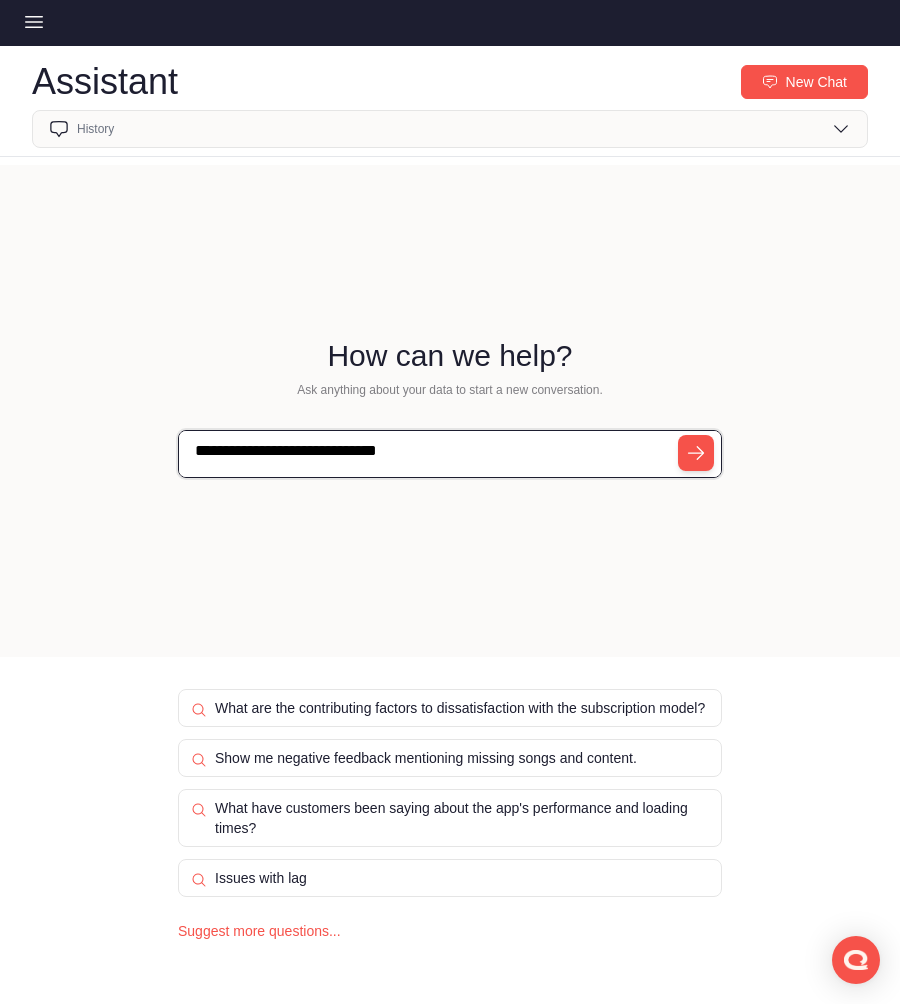 type on "**********" 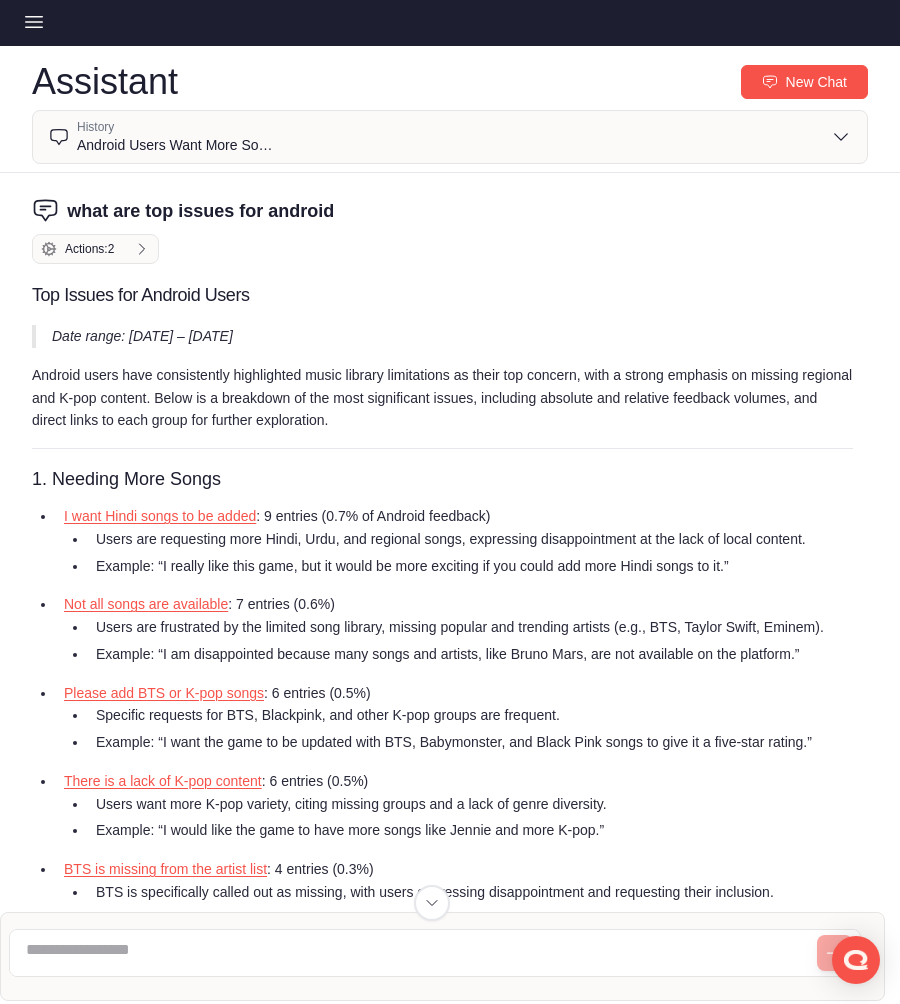 click on "what are top issues for android" at bounding box center (200, 211) 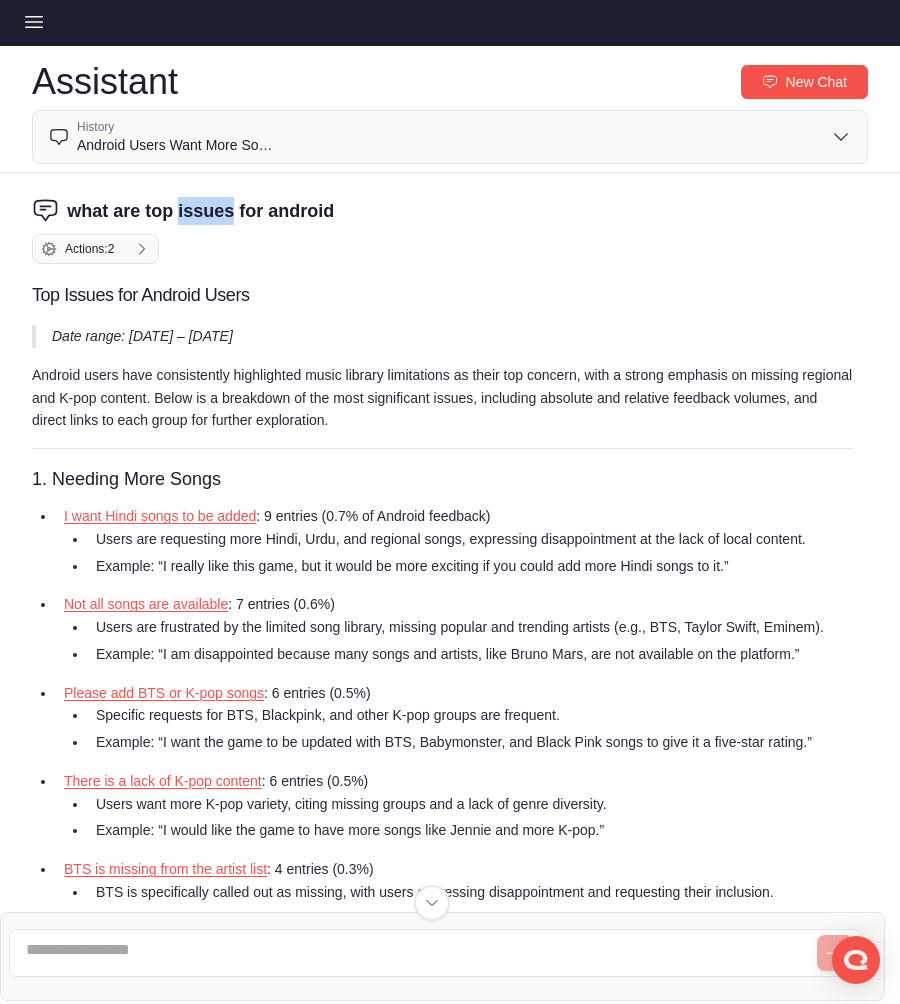 click on "what are top issues for android" at bounding box center [200, 211] 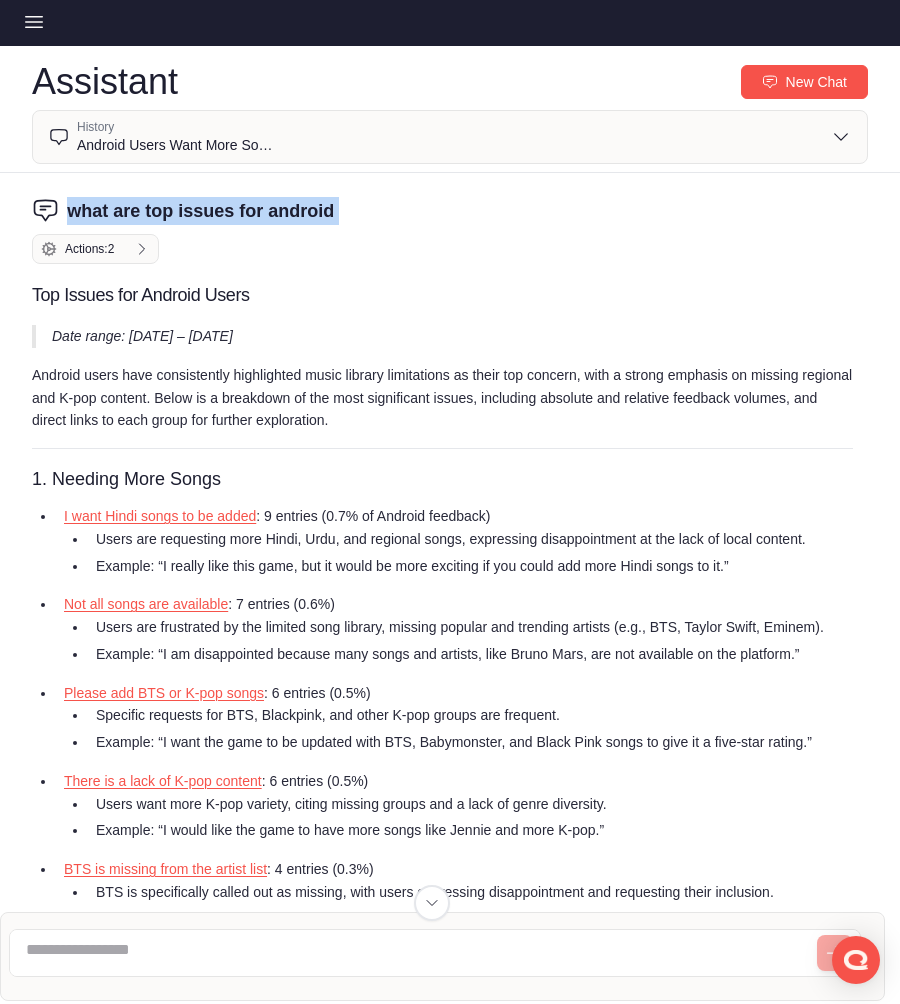 click on "what are top issues for android" at bounding box center (200, 211) 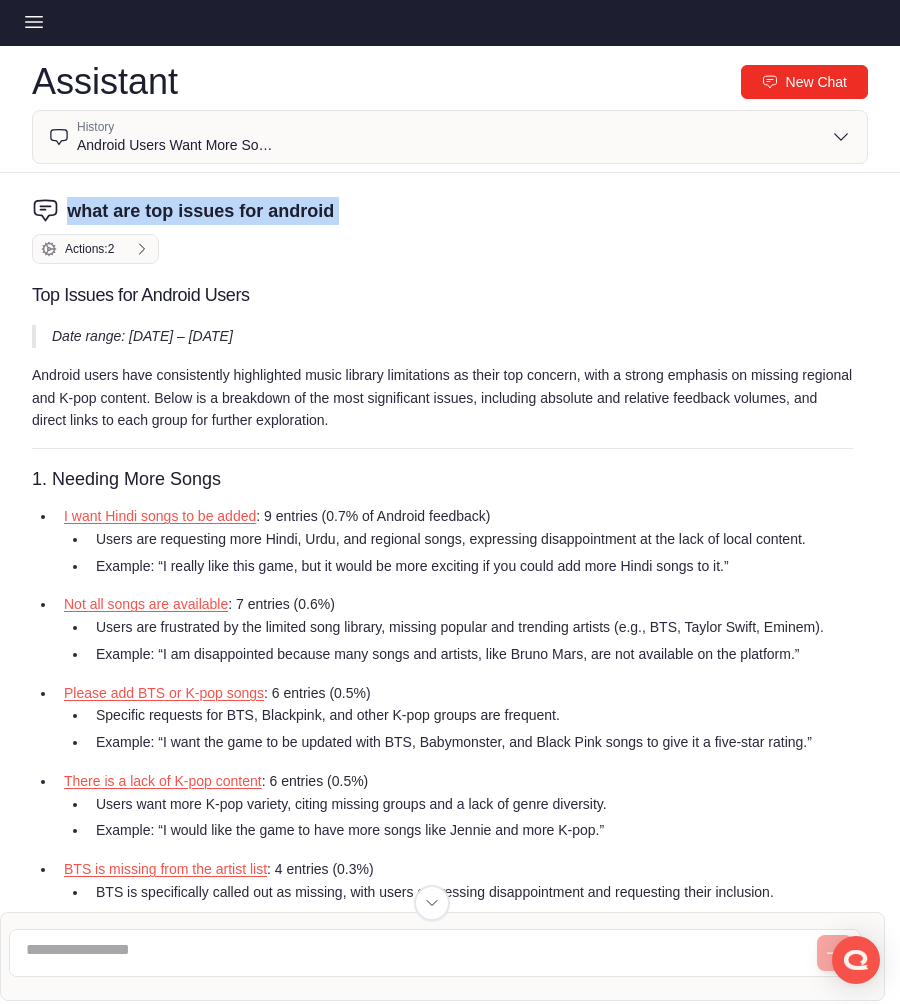 click on "New Chat" at bounding box center (804, 82) 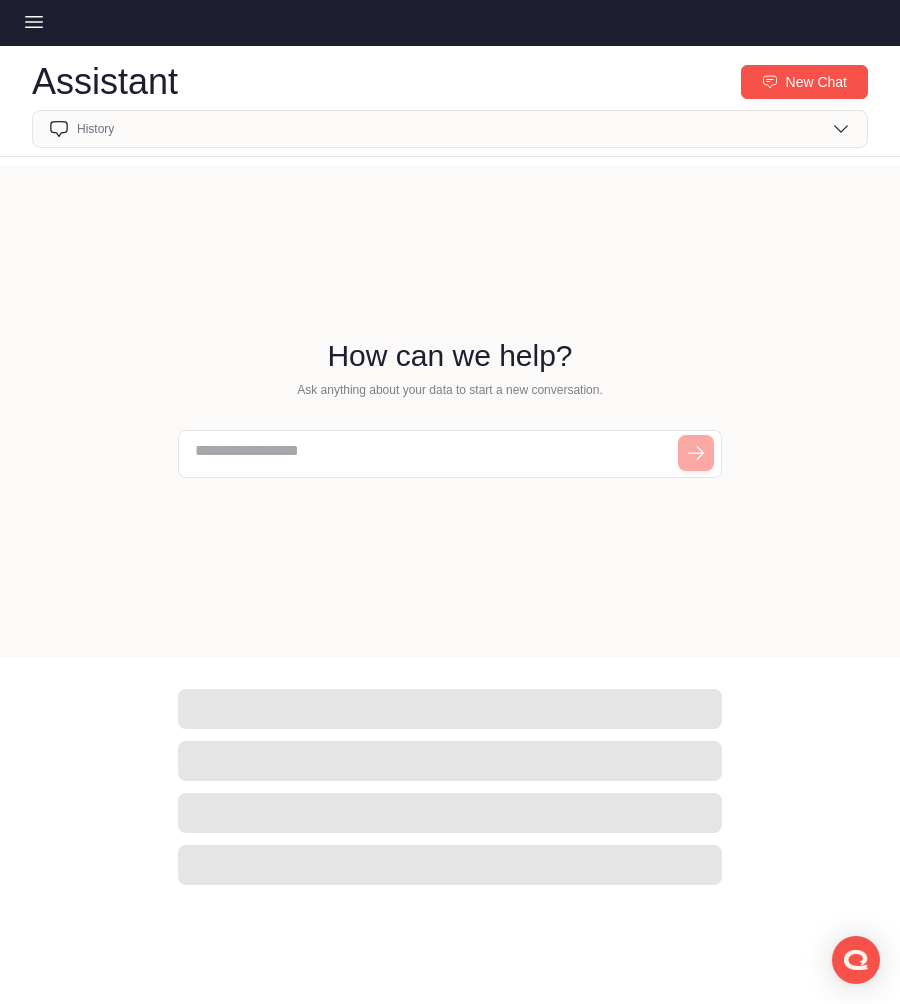 click on "How can we help? Ask anything about your data to start a new conversation." at bounding box center [450, 411] 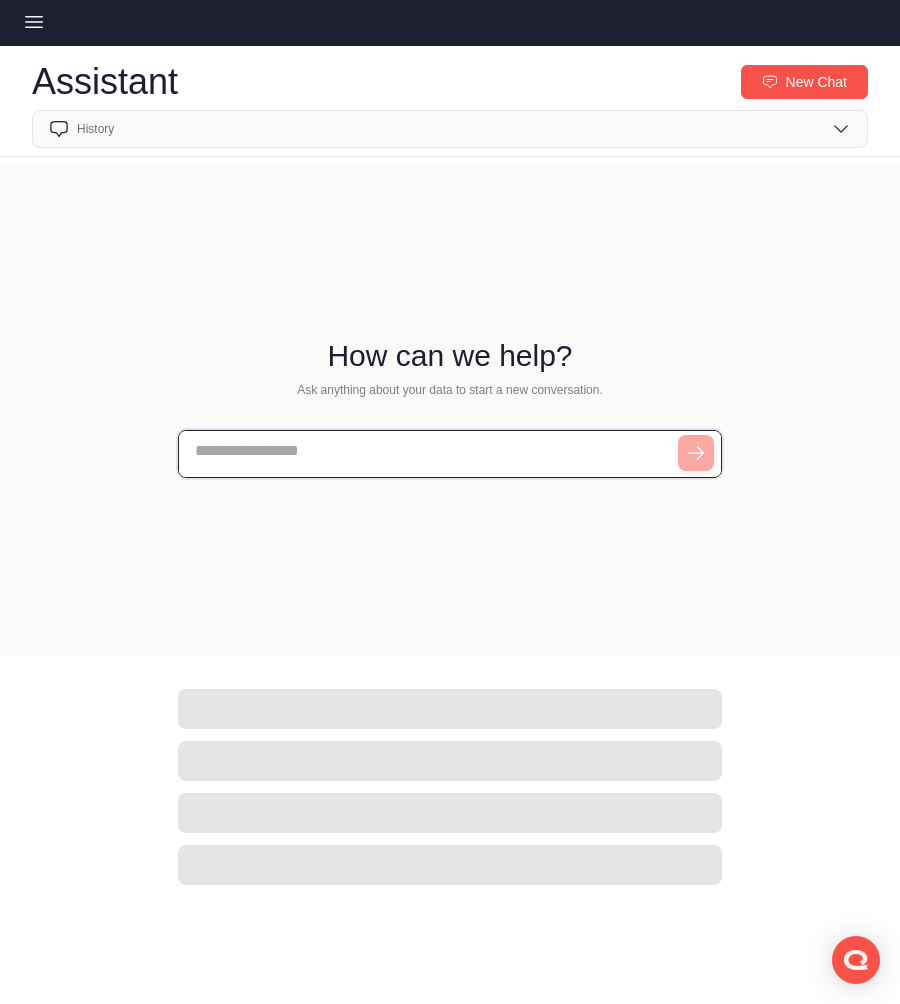 click at bounding box center (450, 454) 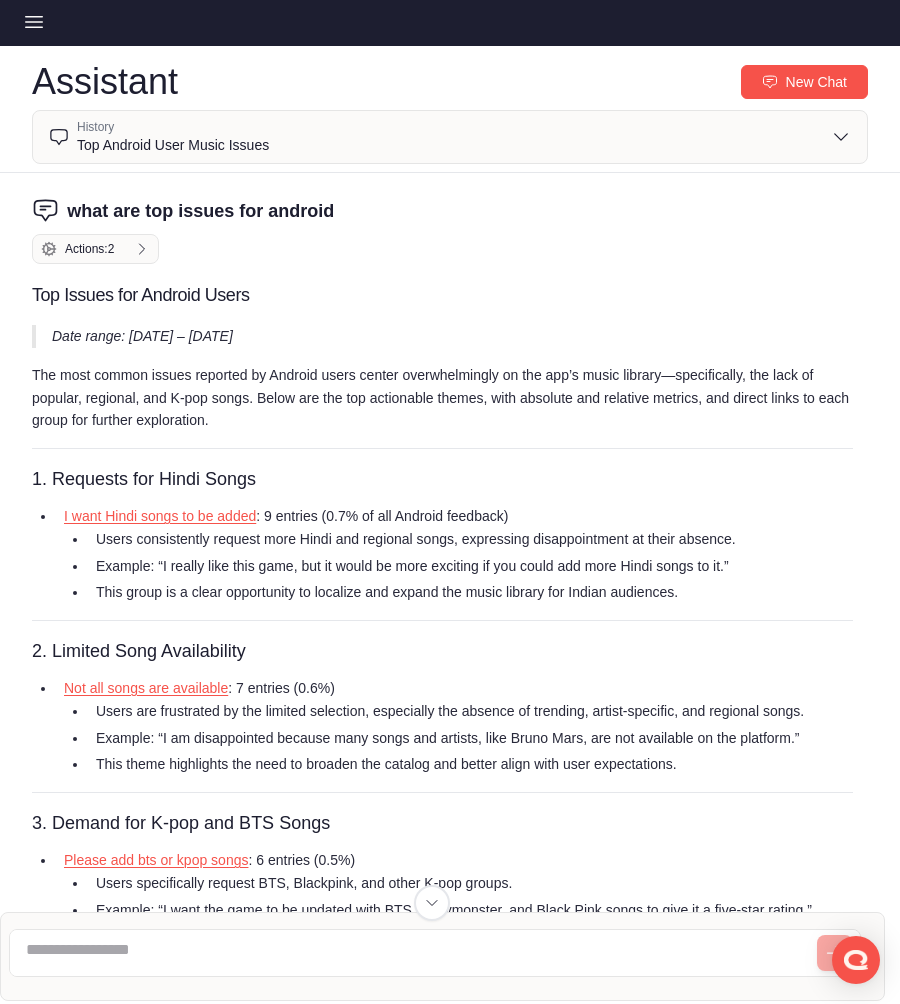 click on "what are top issues for android" at bounding box center (200, 211) 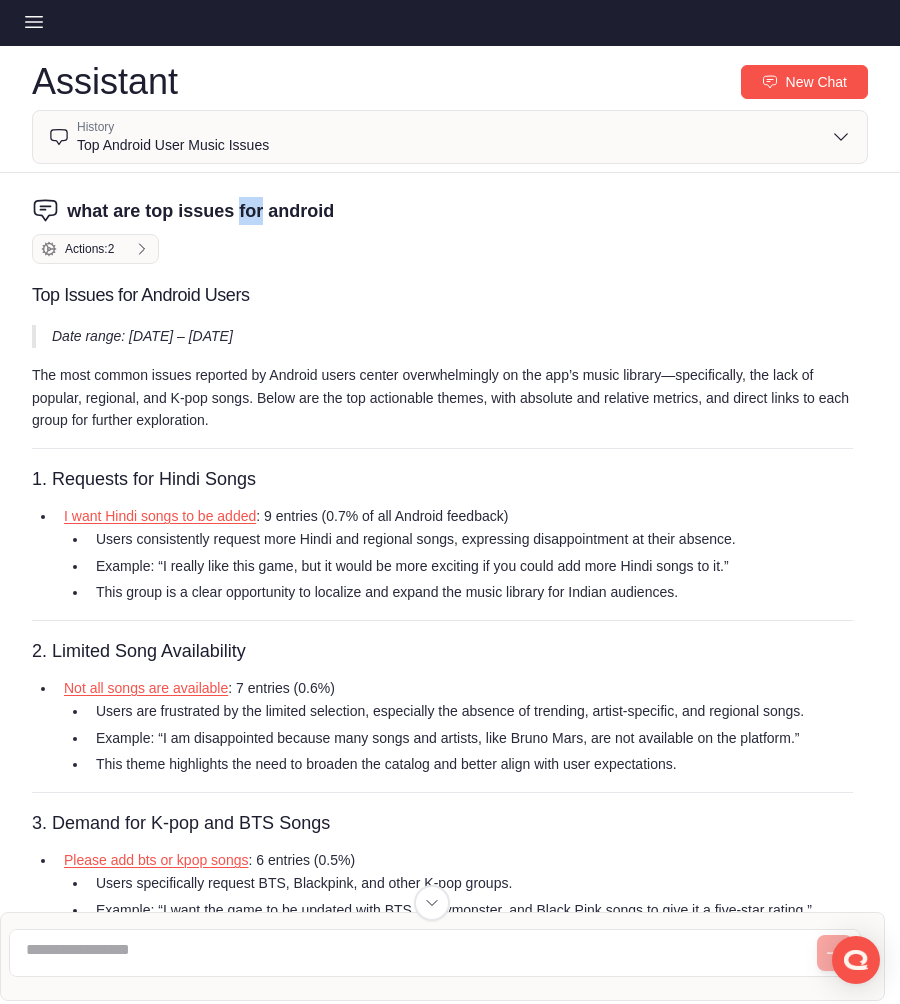 click on "what are top issues for android" at bounding box center [200, 211] 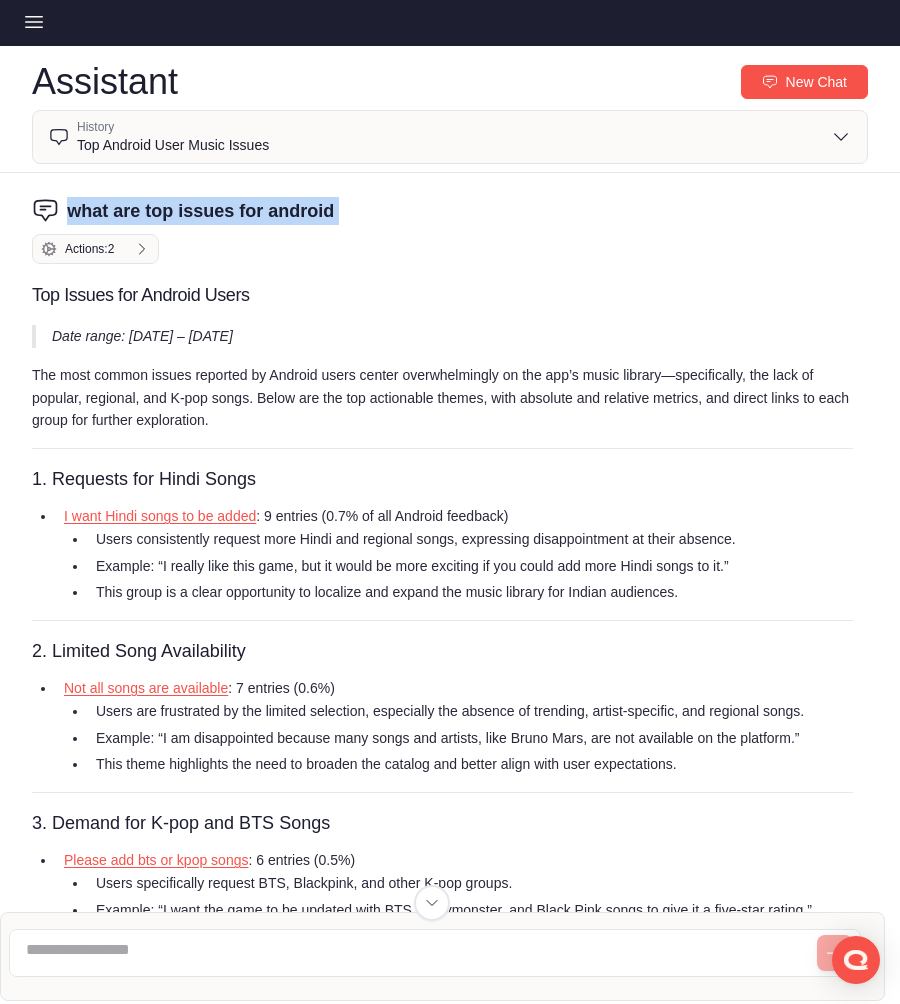 click on "what are top issues for android" at bounding box center (200, 211) 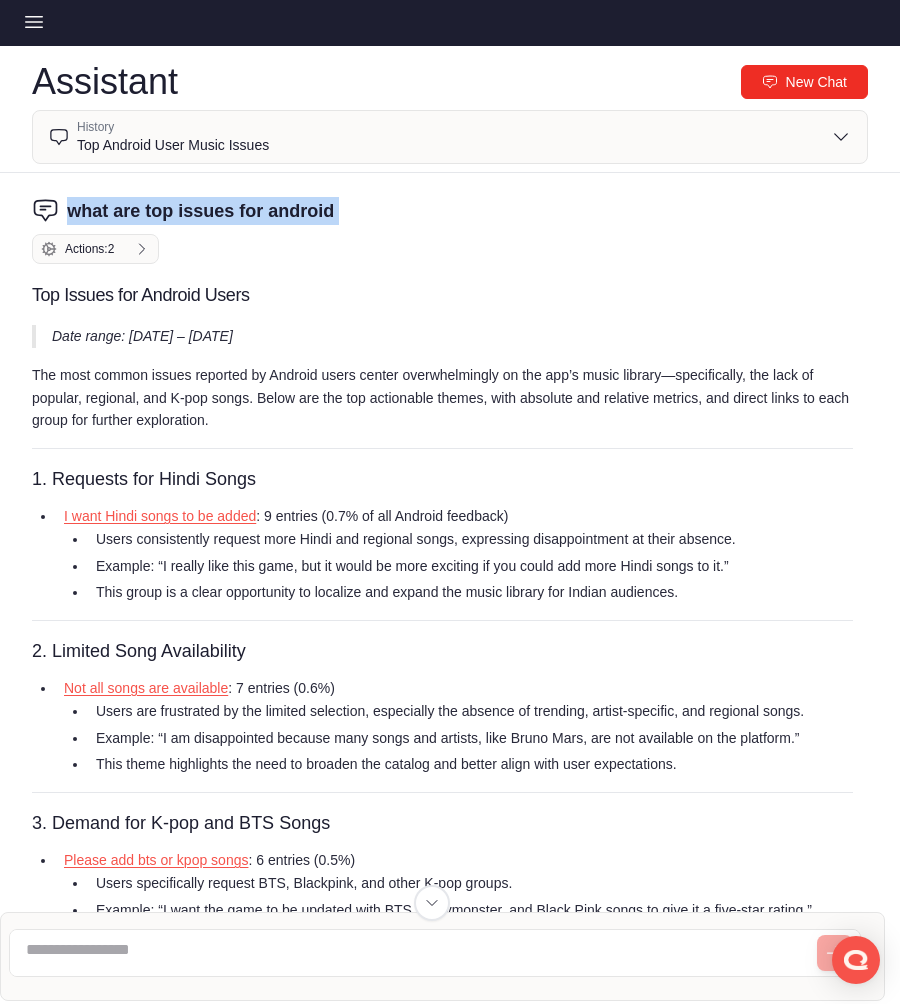 click on "New Chat" at bounding box center [804, 82] 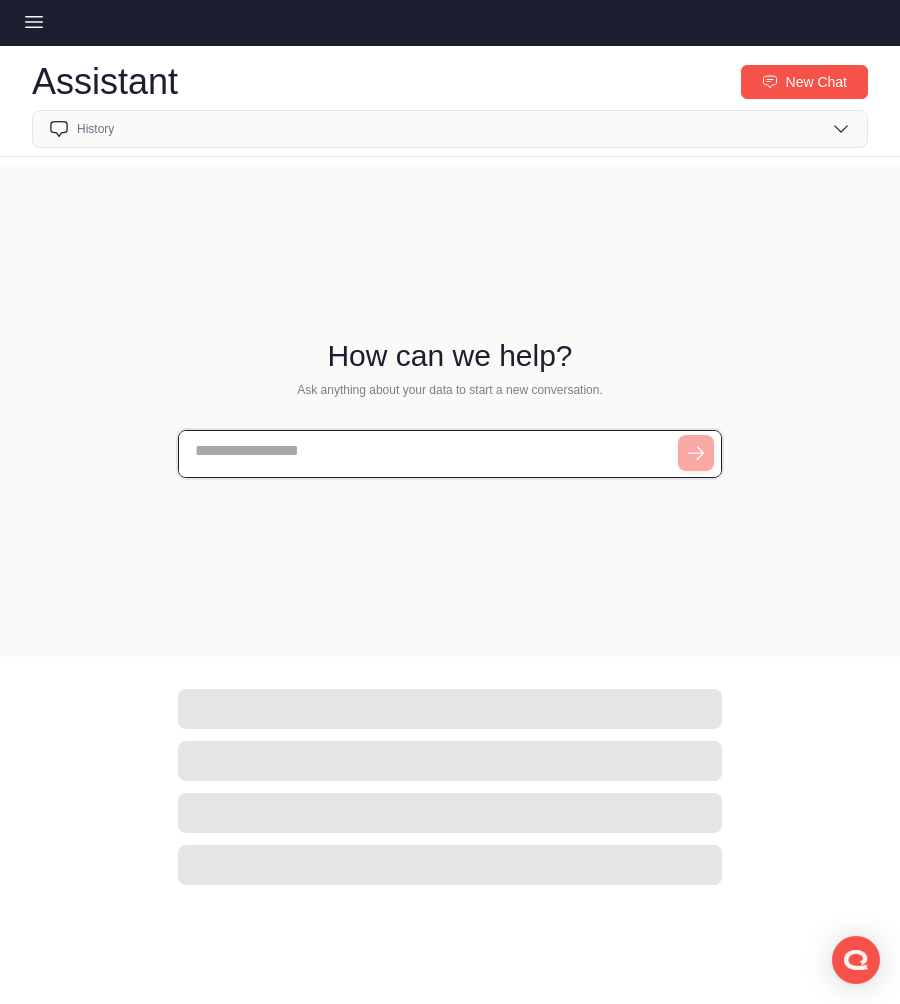 click at bounding box center (450, 454) 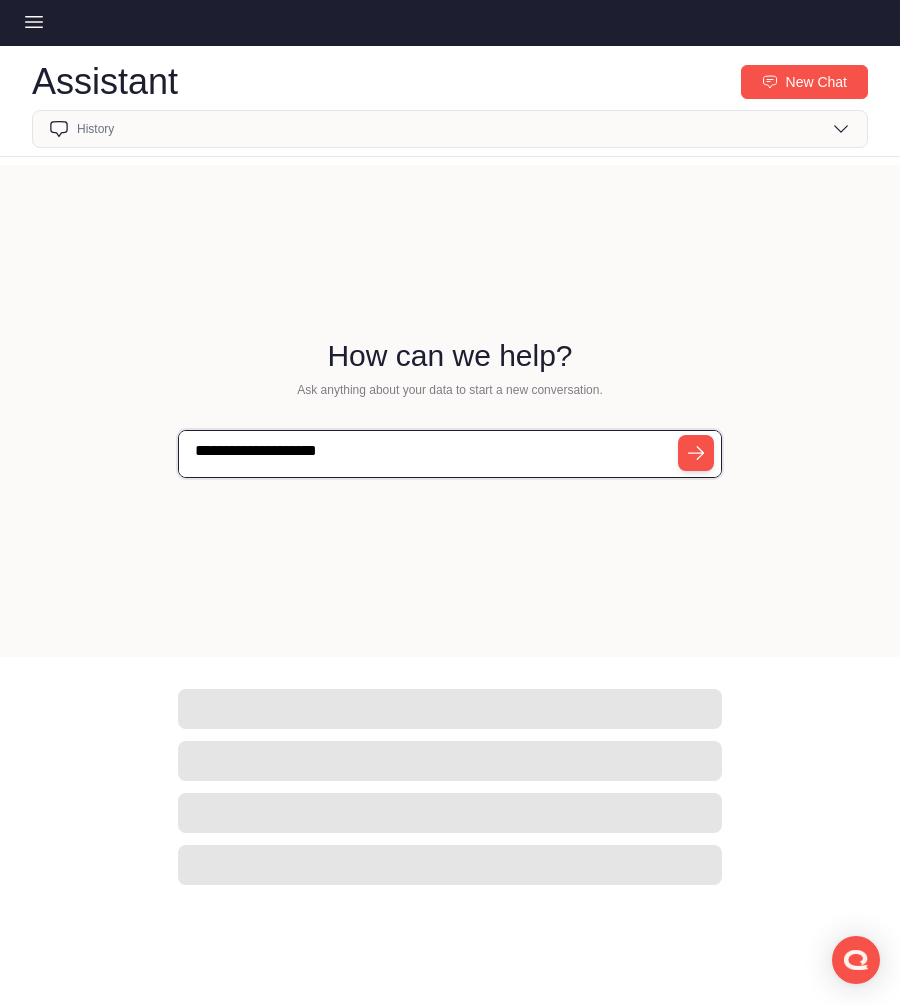 type on "**********" 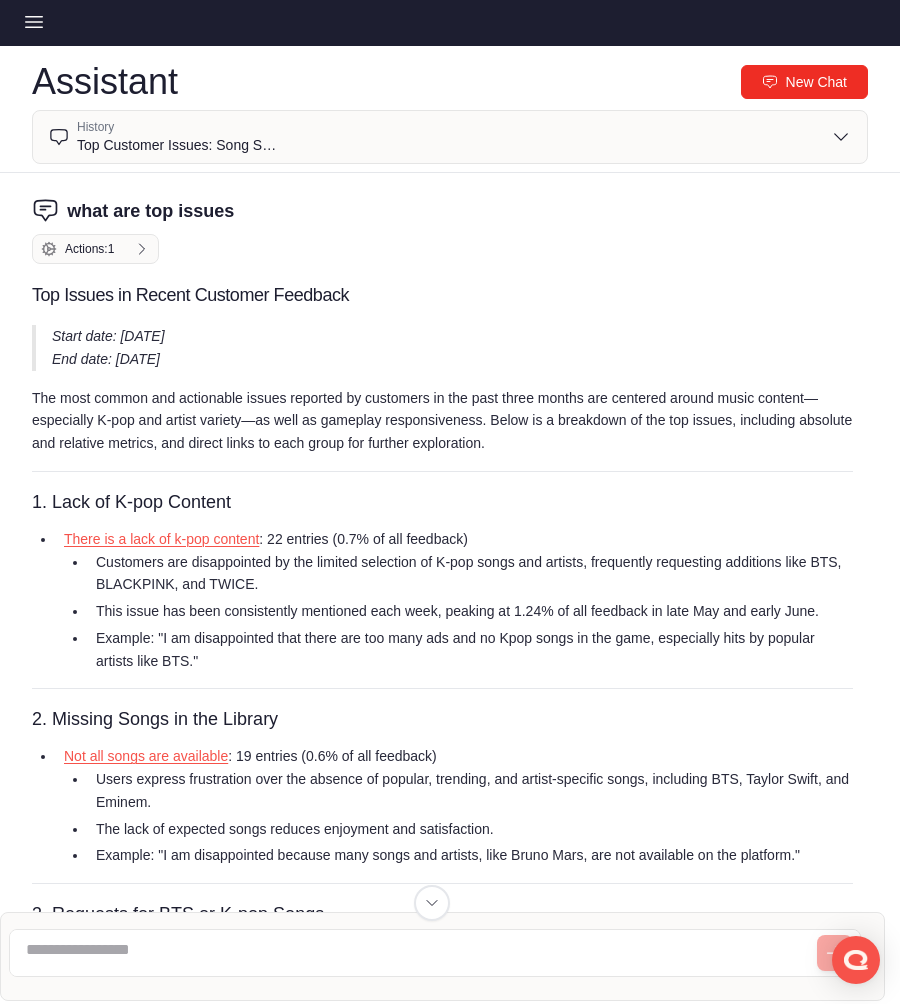click on "New Chat" at bounding box center [804, 82] 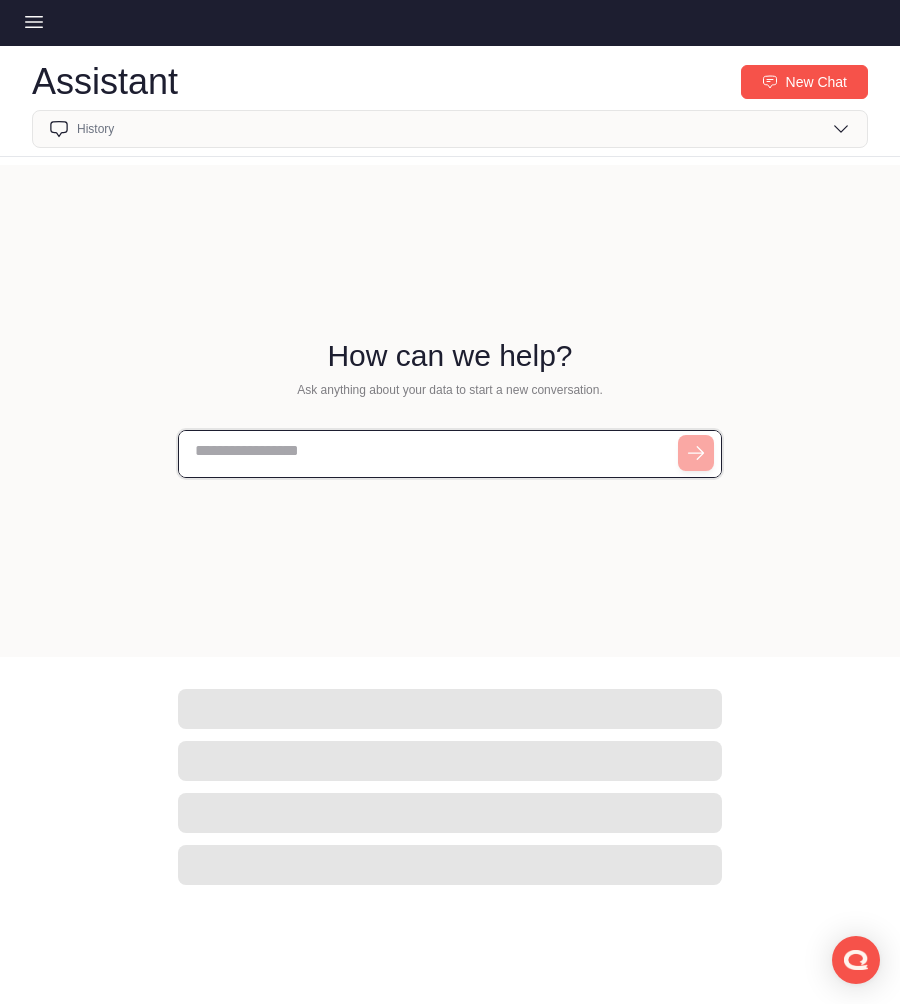 click at bounding box center (450, 454) 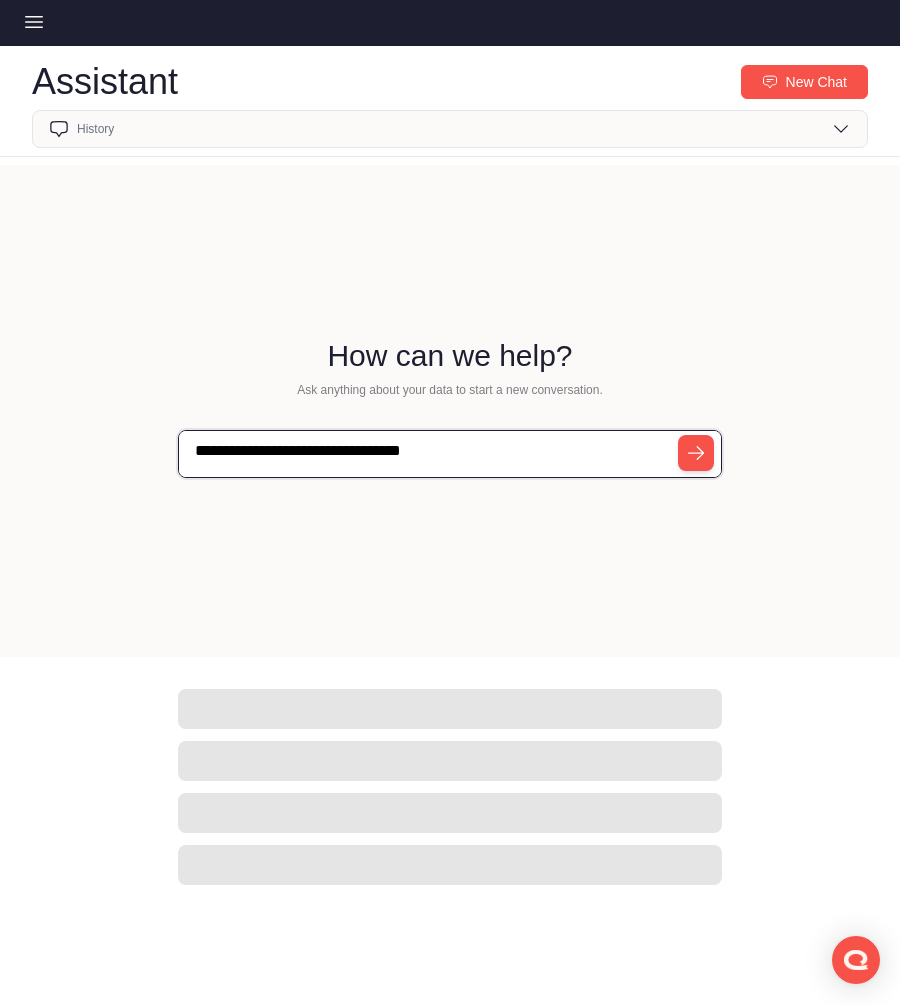 type on "**********" 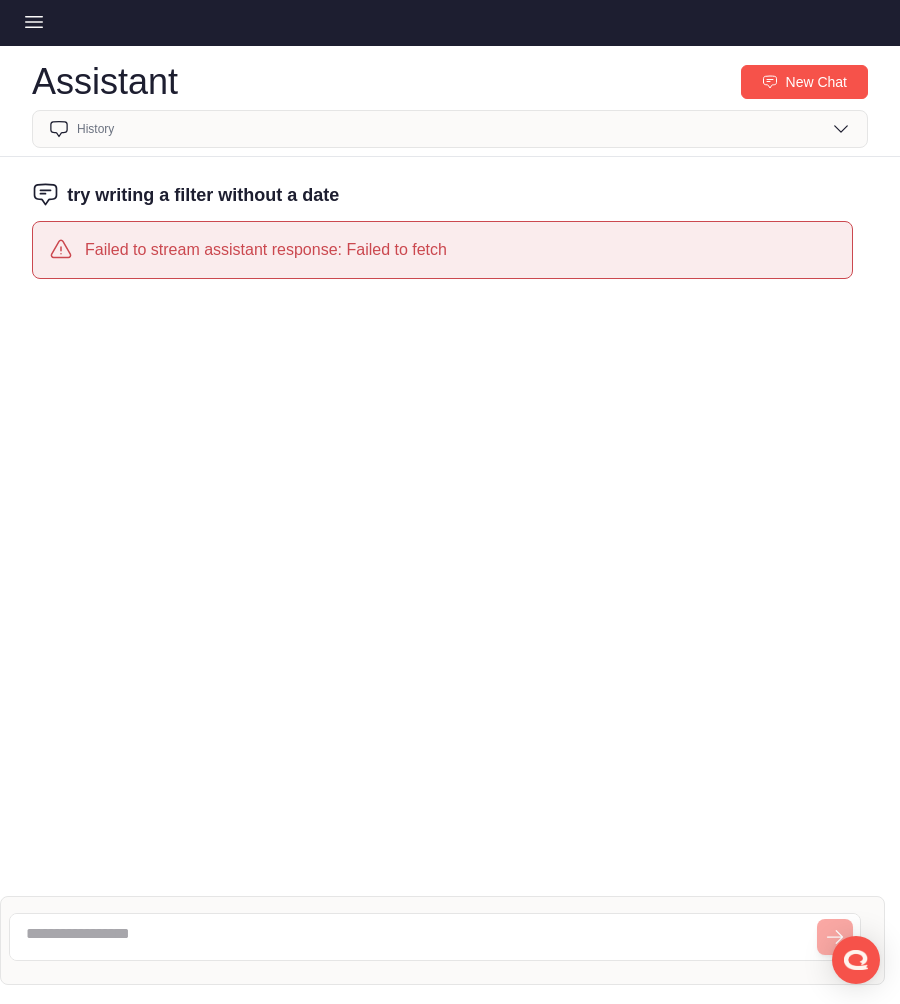 click on "try writing a filter without a date" at bounding box center (203, 195) 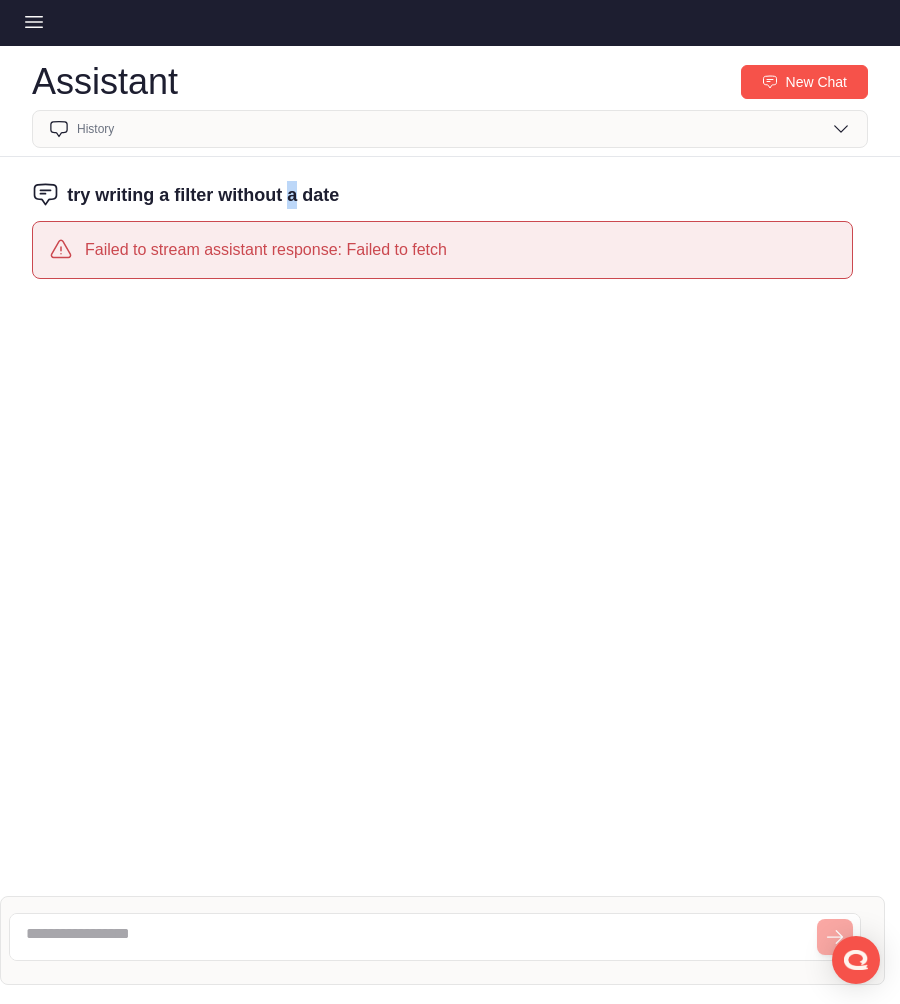 click on "try writing a filter without a date" at bounding box center [203, 195] 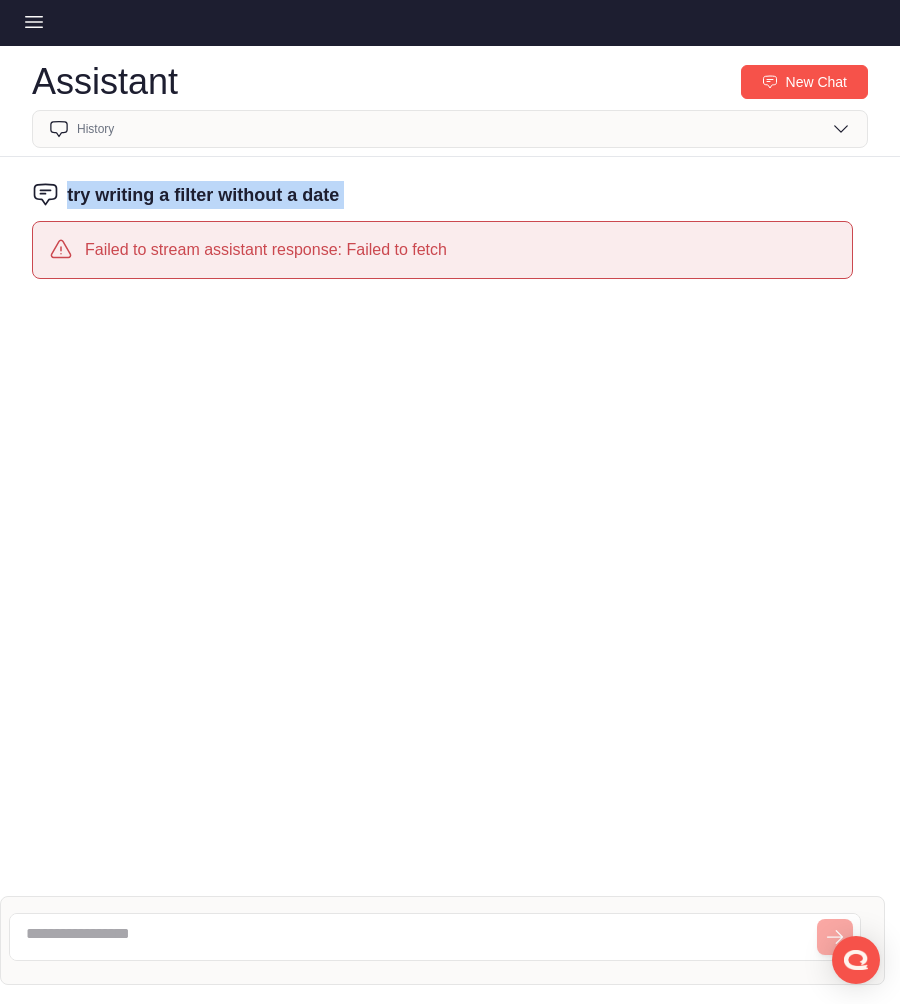 click on "try writing a filter without a date" at bounding box center [203, 195] 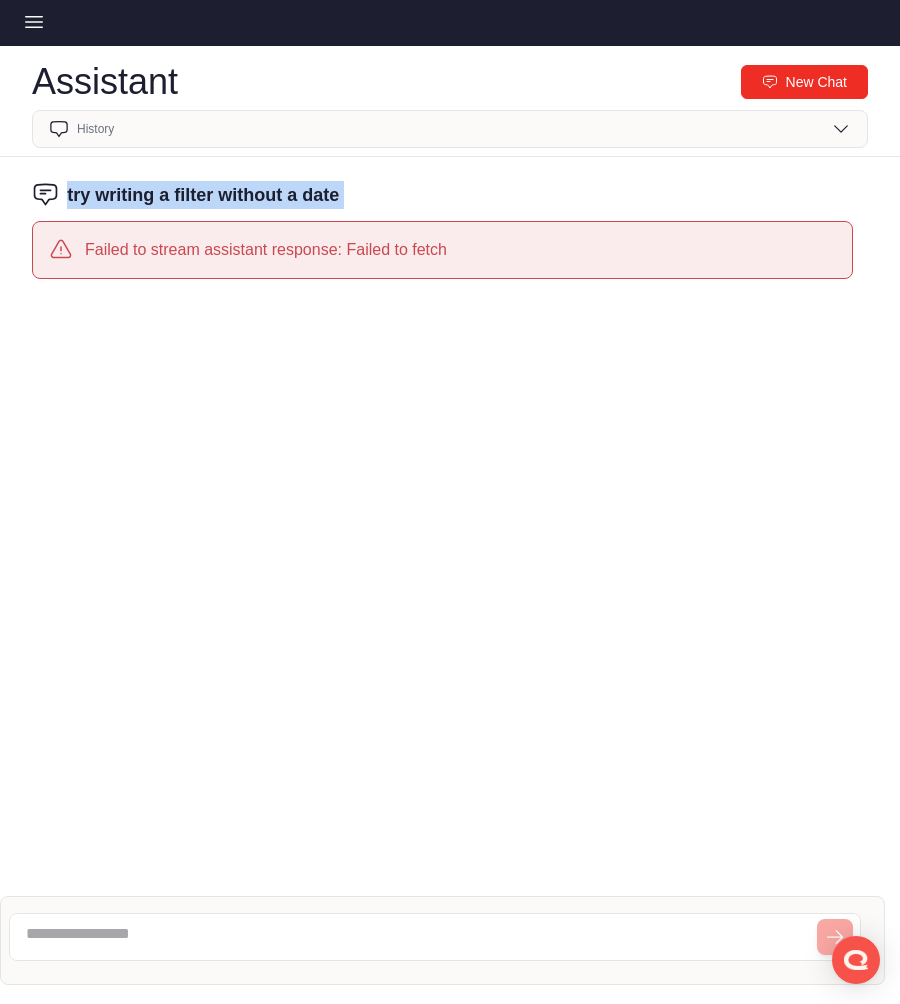 click on "New Chat" at bounding box center [804, 82] 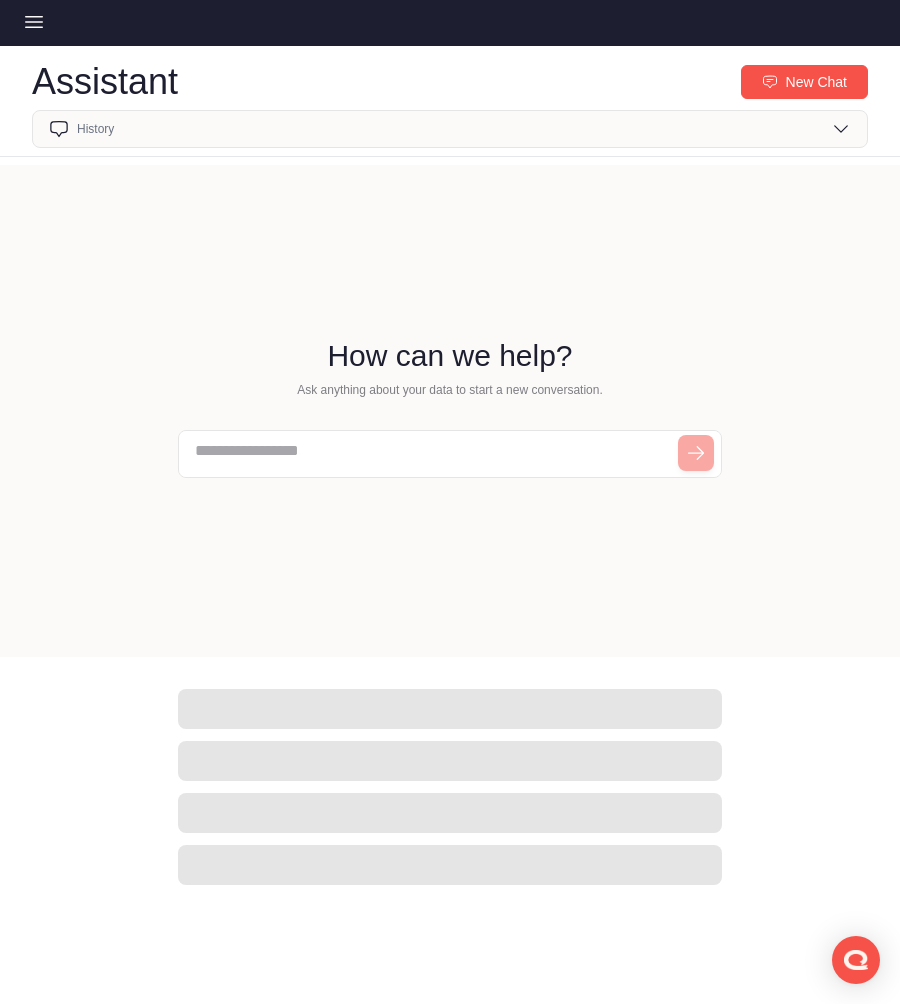 click on "How can we help? Ask anything about your data to start a new conversation." at bounding box center (450, 411) 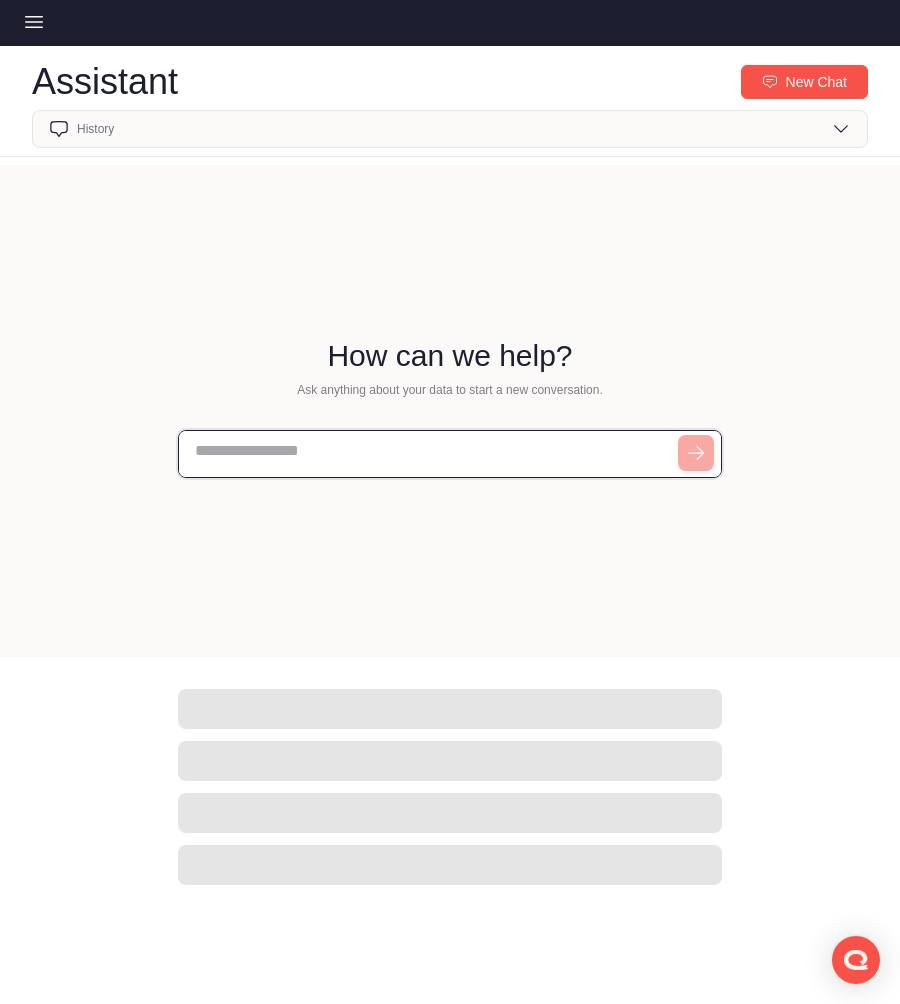 click at bounding box center (450, 454) 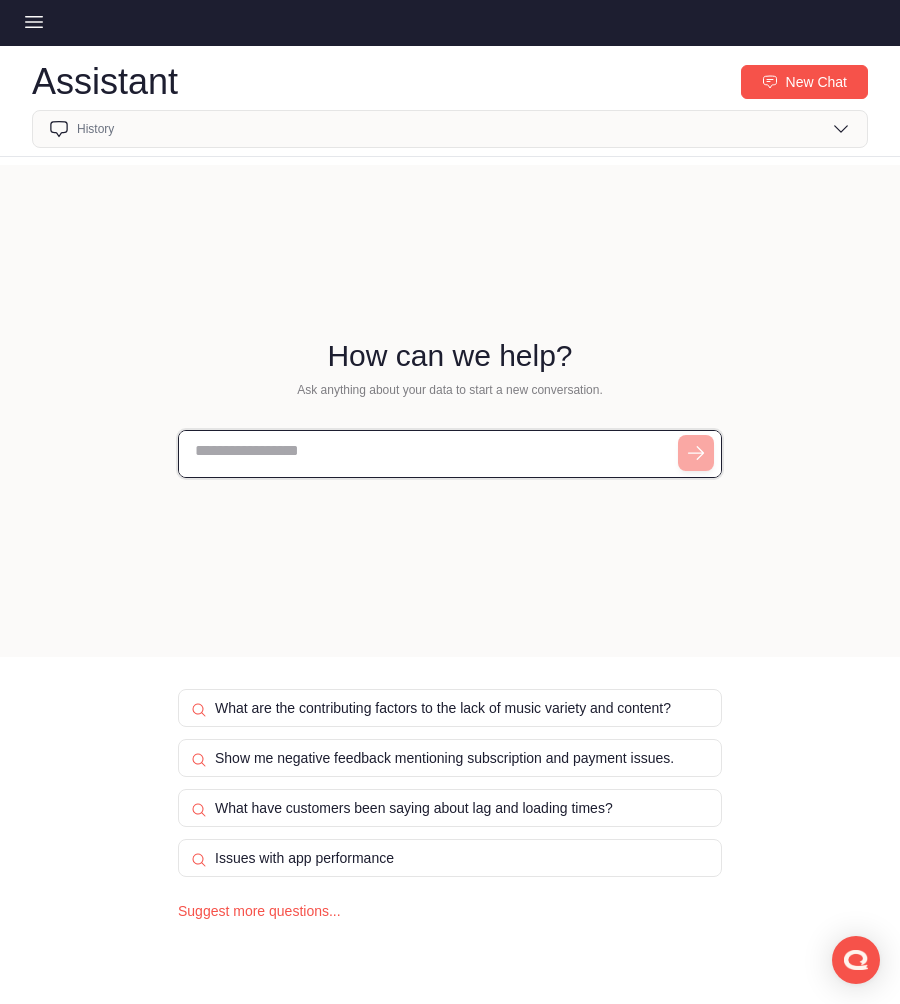 click at bounding box center [450, 454] 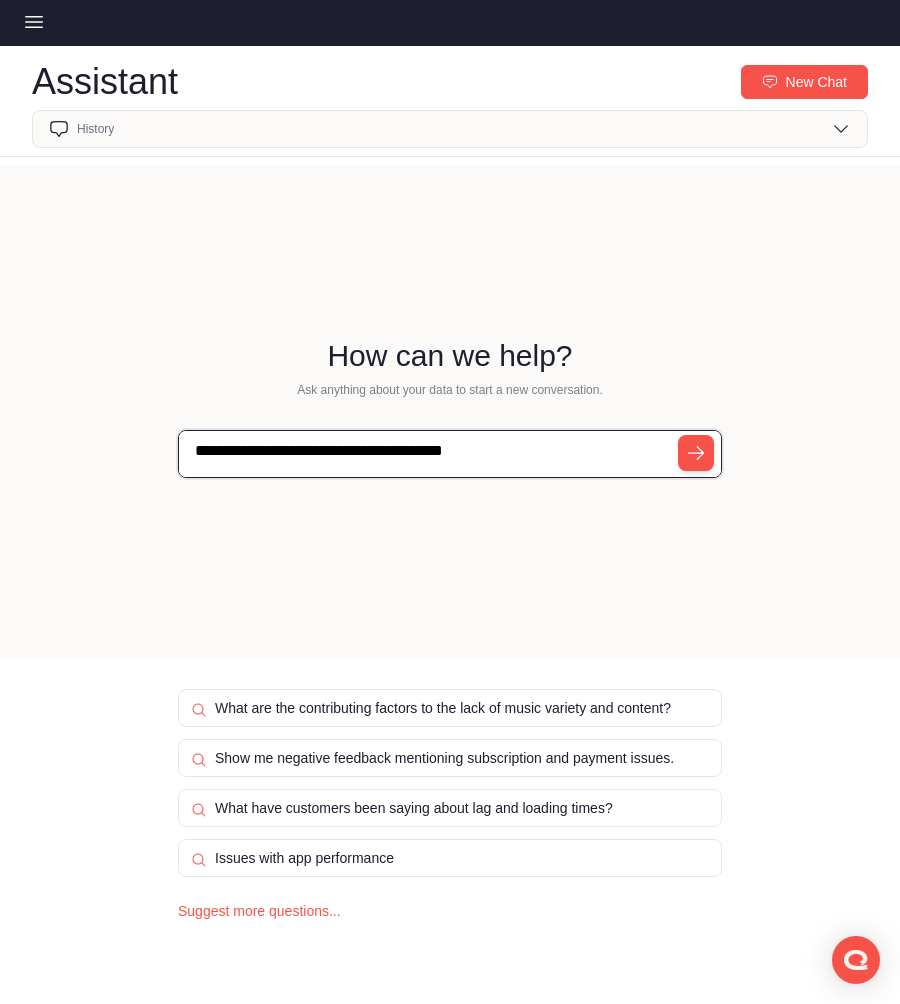 type on "**********" 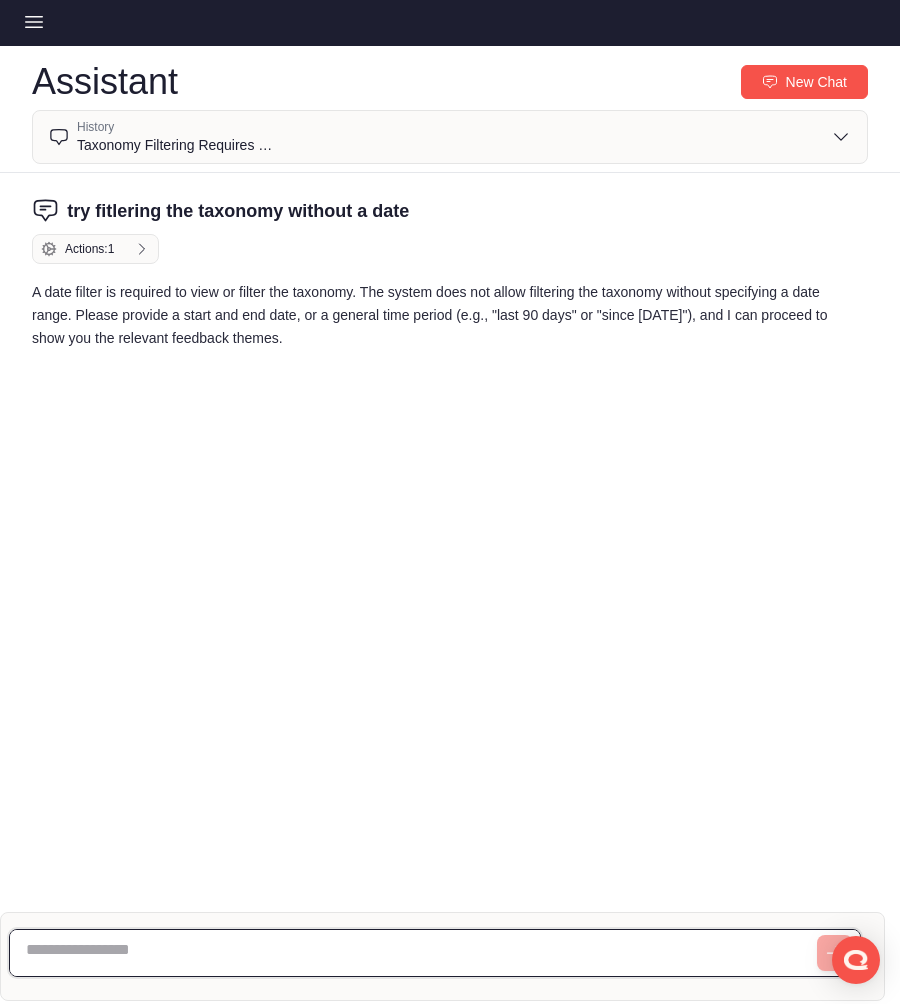 click at bounding box center [435, 953] 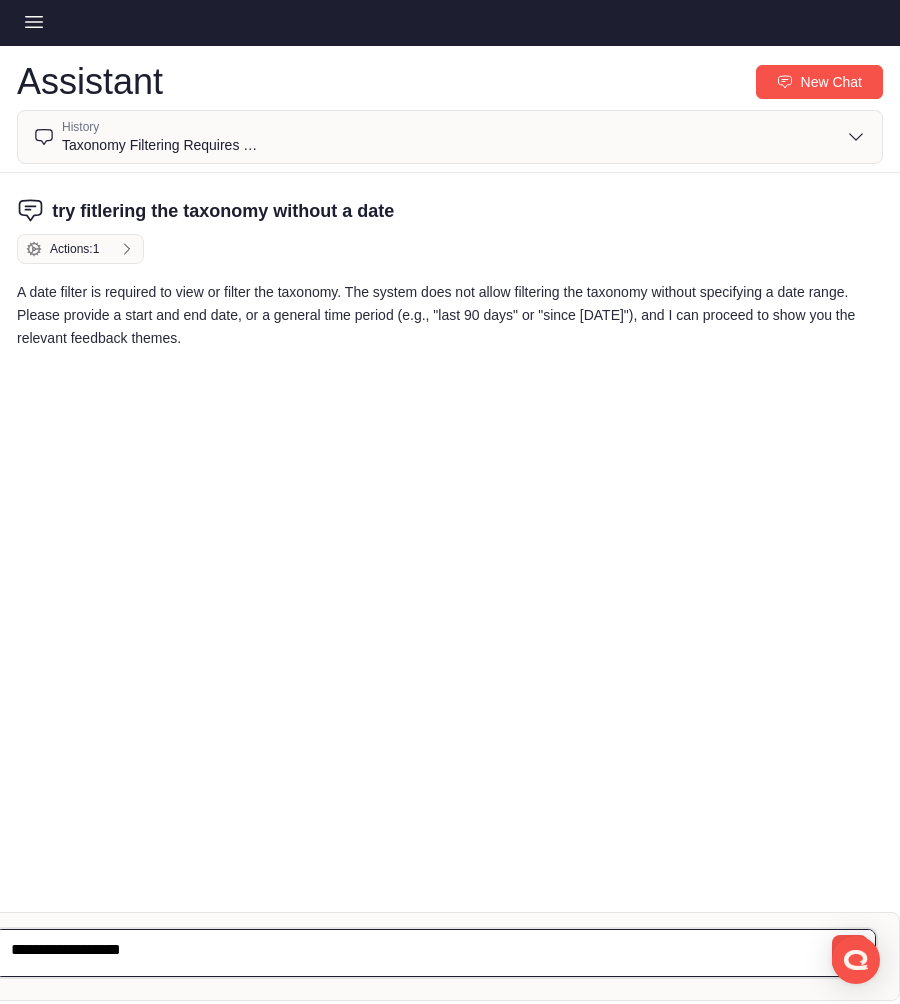 type on "**********" 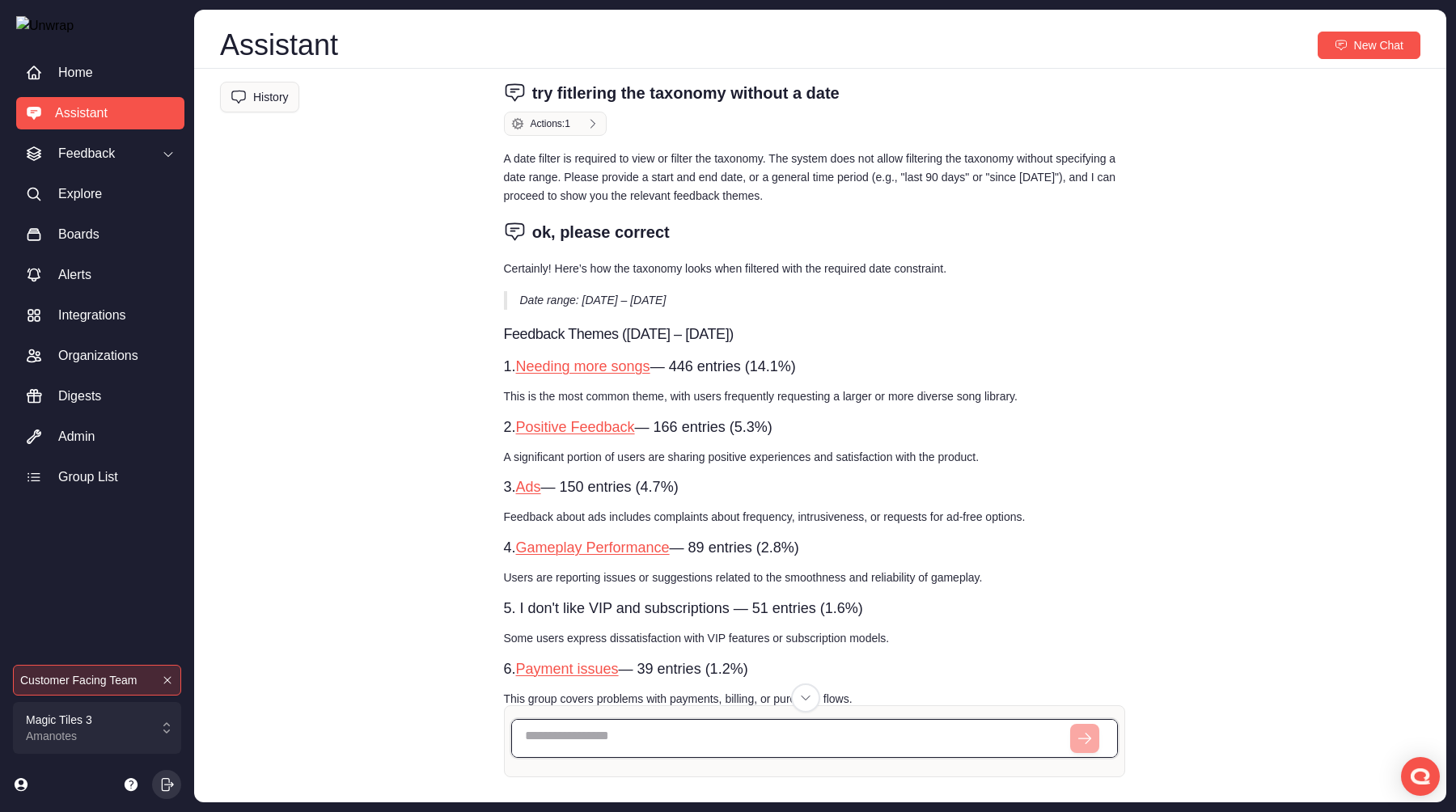 click at bounding box center (815, 738) 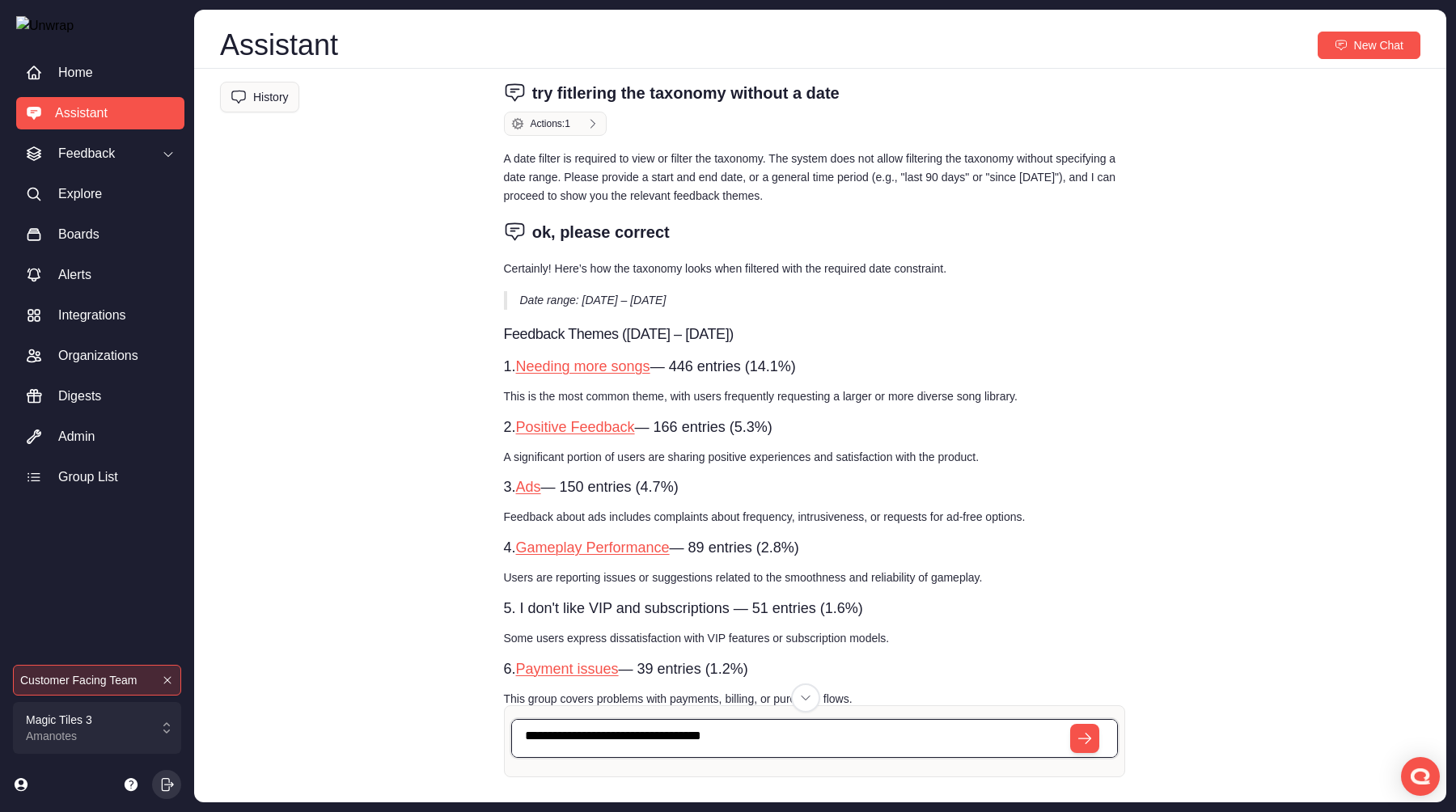 type on "**********" 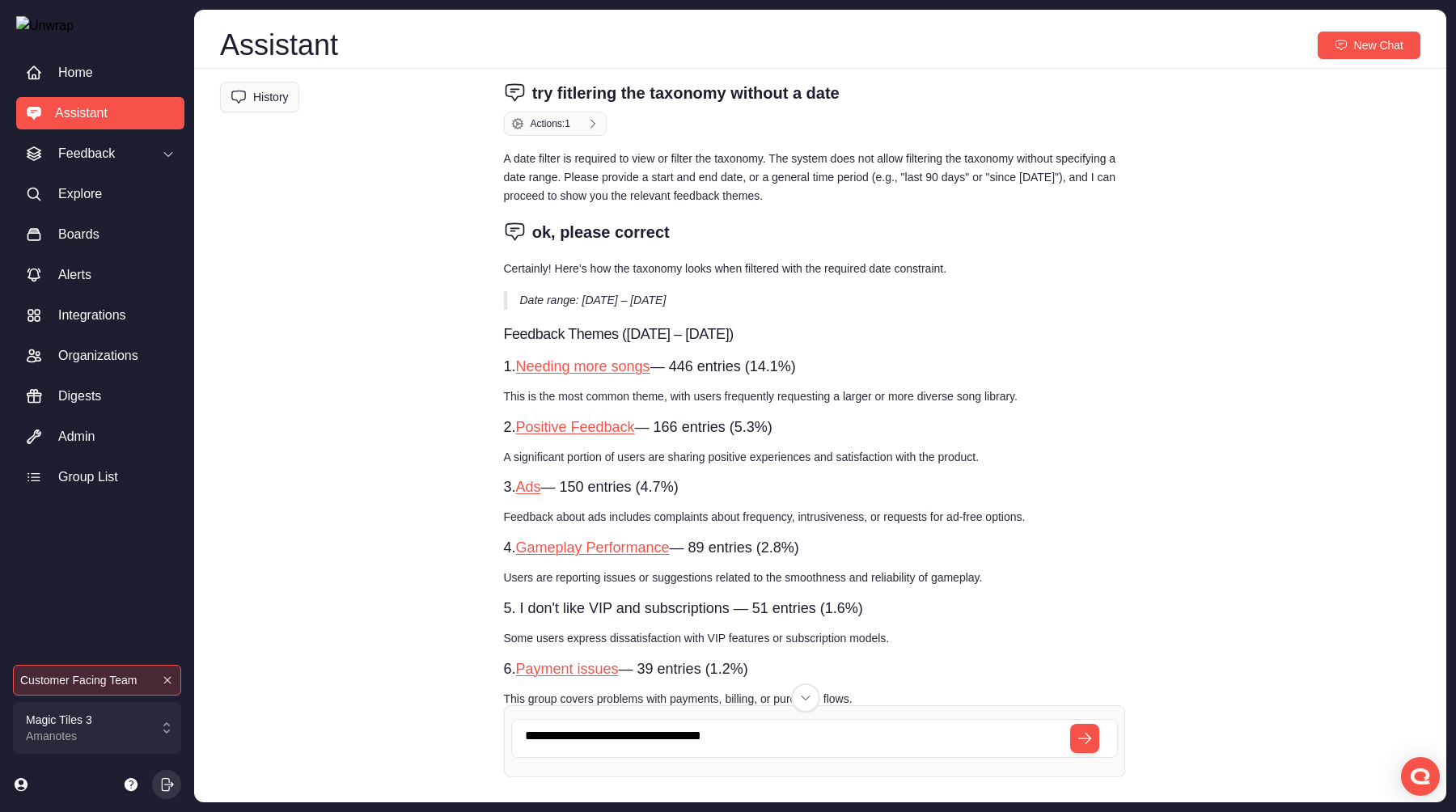 type 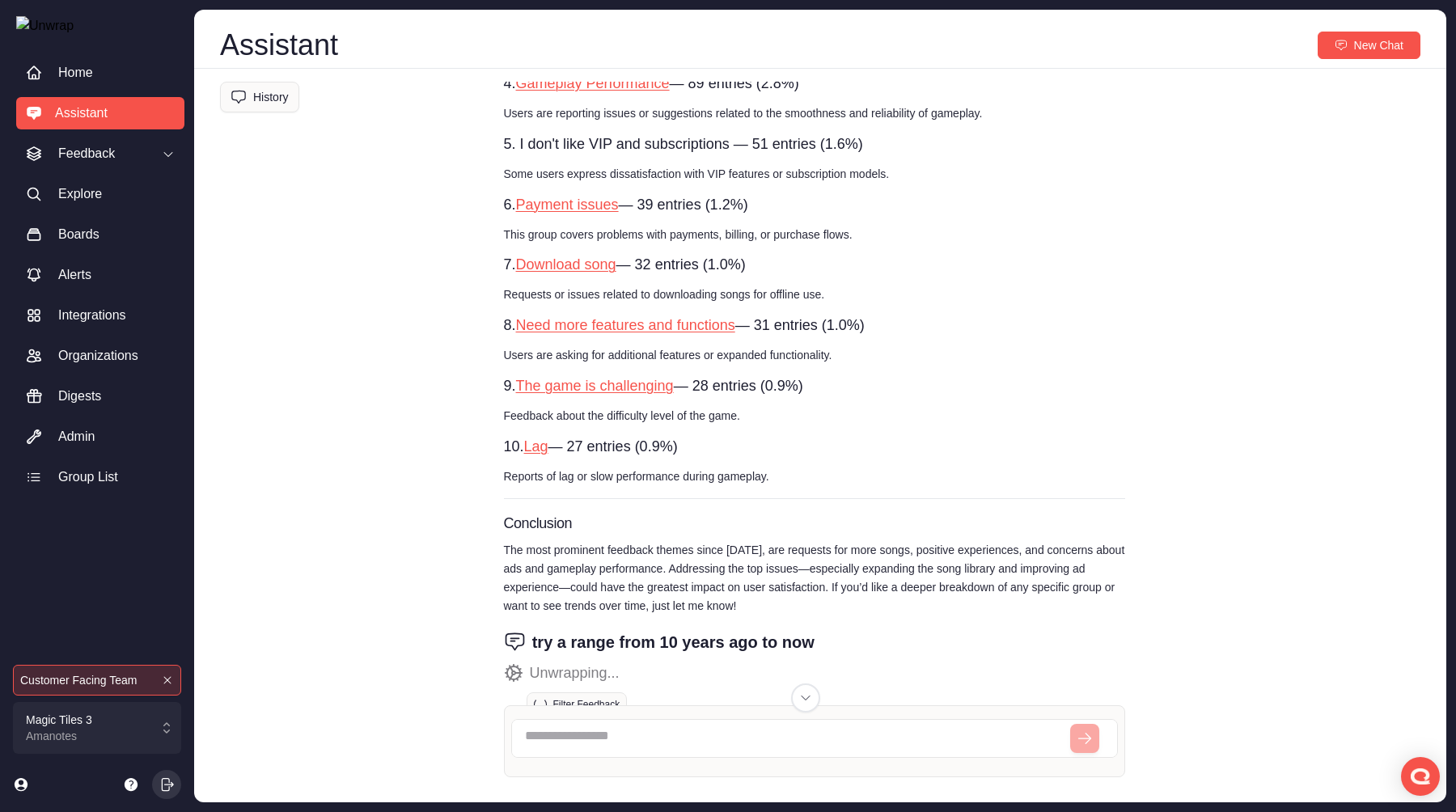 scroll, scrollTop: 514, scrollLeft: 0, axis: vertical 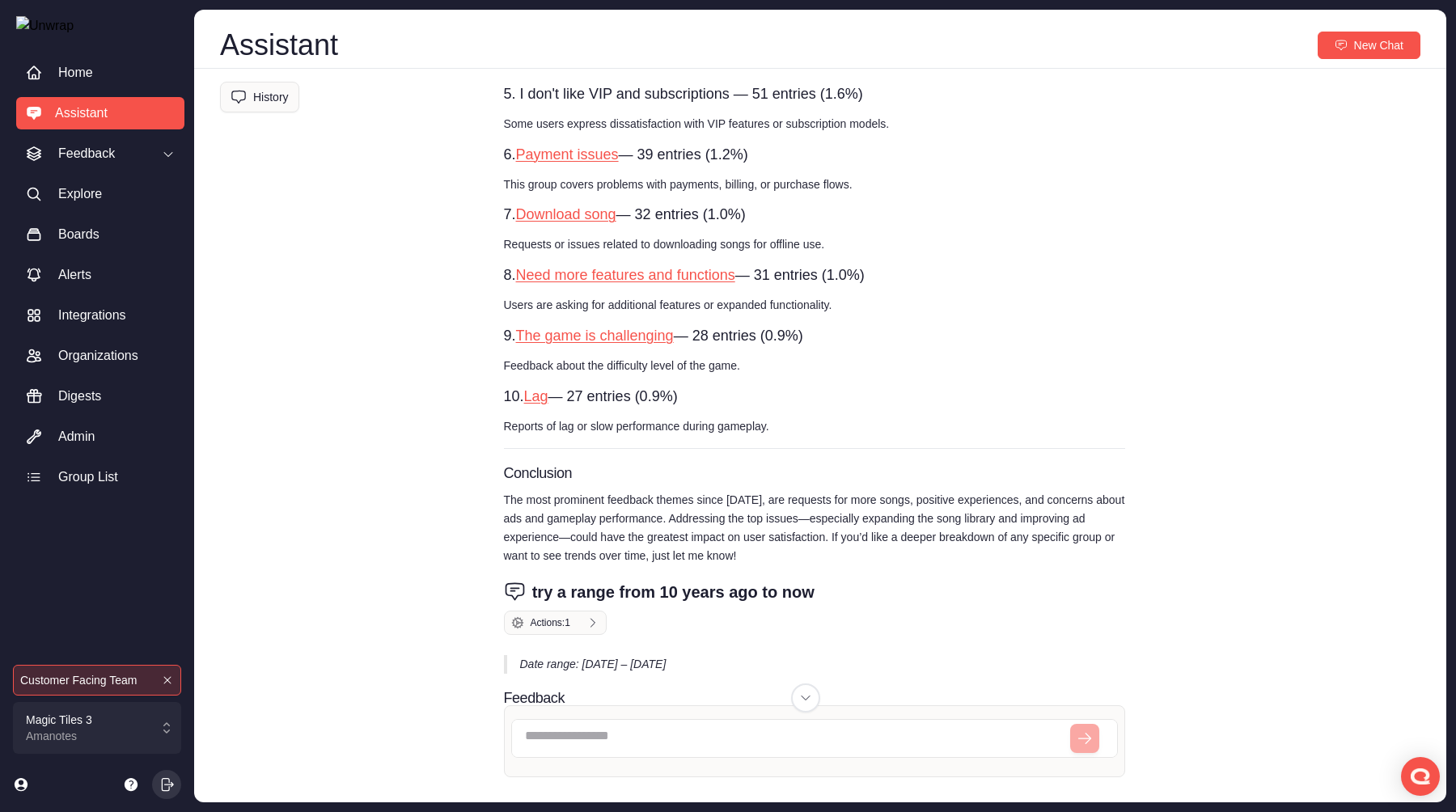 click on "try fitlering the taxonomy without a date Unwrapping... Actions:  1 Filter Feedback Filtering the taxonomy with no date constraints to show all available feedback themes. A date filter is required to view or filter the taxonomy. The system does not allow filtering the taxonomy without specifying a date range. Please provide a start and end date, or a general time period (e.g., "last 90 days" or "since May 2025"), and I can proceed to show you the relevant feedback themes. ok, please correct Certainly! Here’s how the taxonomy looks when filtered with the required date constraint.
Date range: May 10, 2025 – August 8, 2025
Feedback Themes (May 10, 2025 – August 8, 2025)
1.  Needing more songs  — 446 entries (14.1%)
This is the most common theme, with users frequently requesting a larger or more diverse song library.
2.  Positive Feedback  — 166 entries (5.3%)
A significant portion of users are sharing positive experiences and satisfaction with the product.
3.  Ads
4.
6." at bounding box center (820, 393) 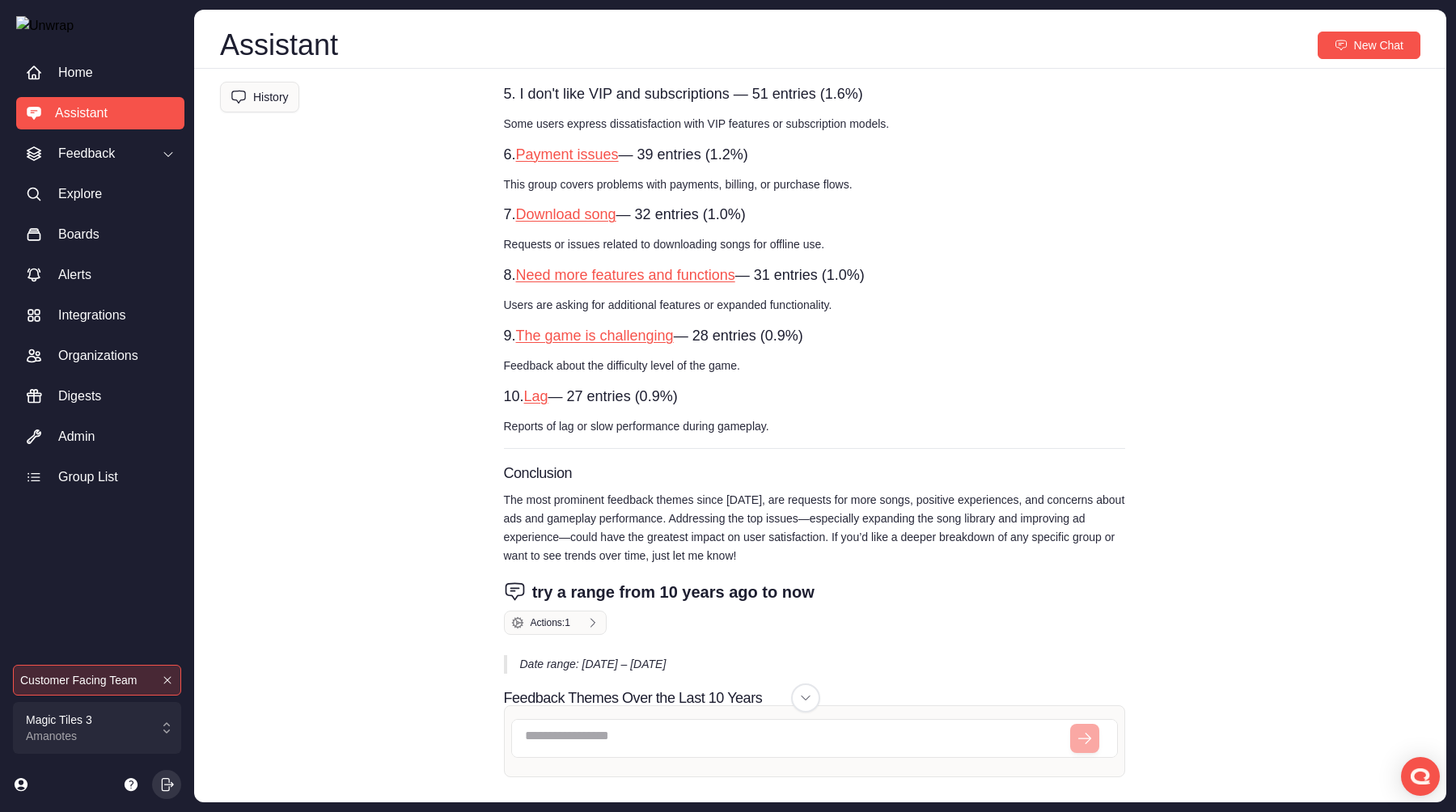 scroll, scrollTop: 0, scrollLeft: 0, axis: both 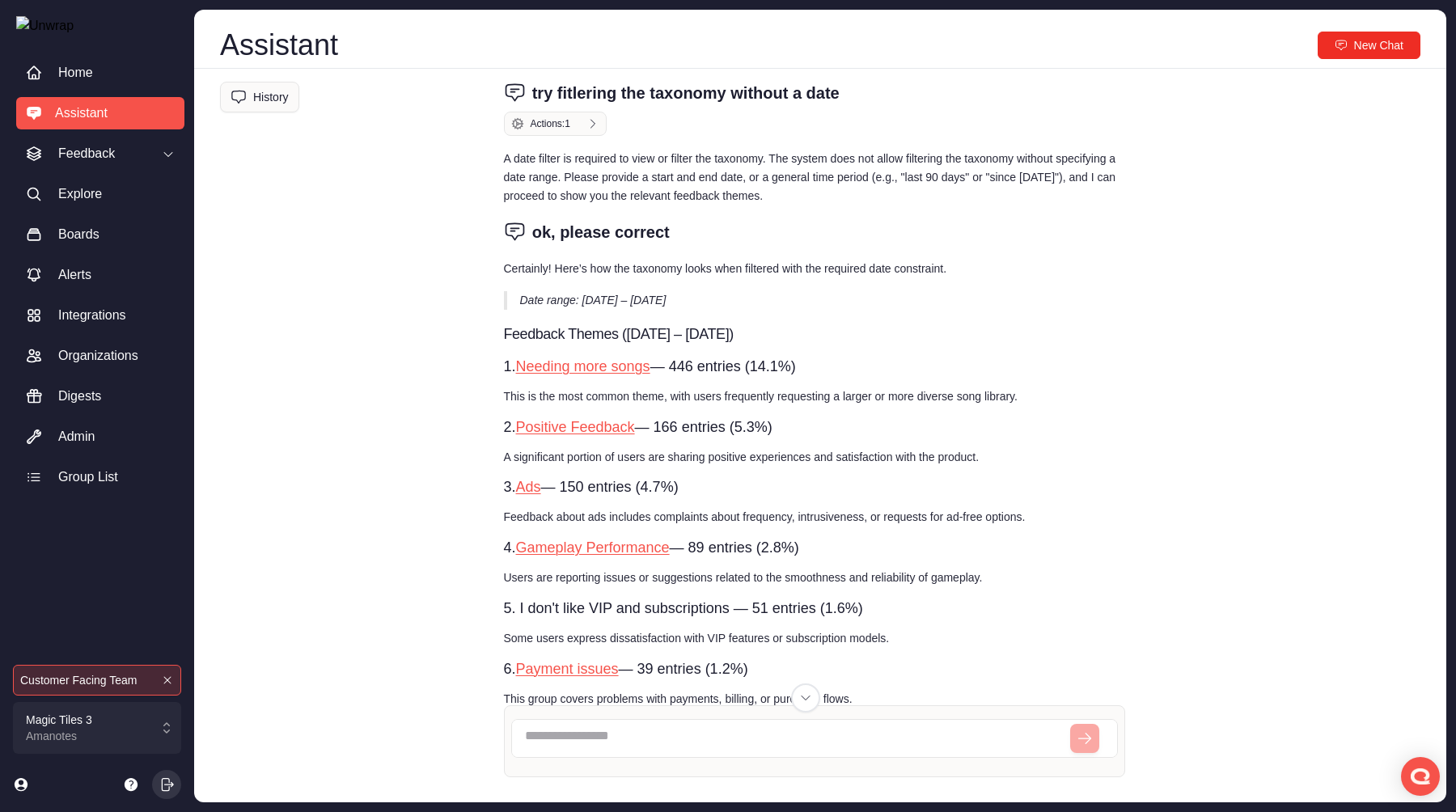 click on "New Chat" at bounding box center [1369, 45] 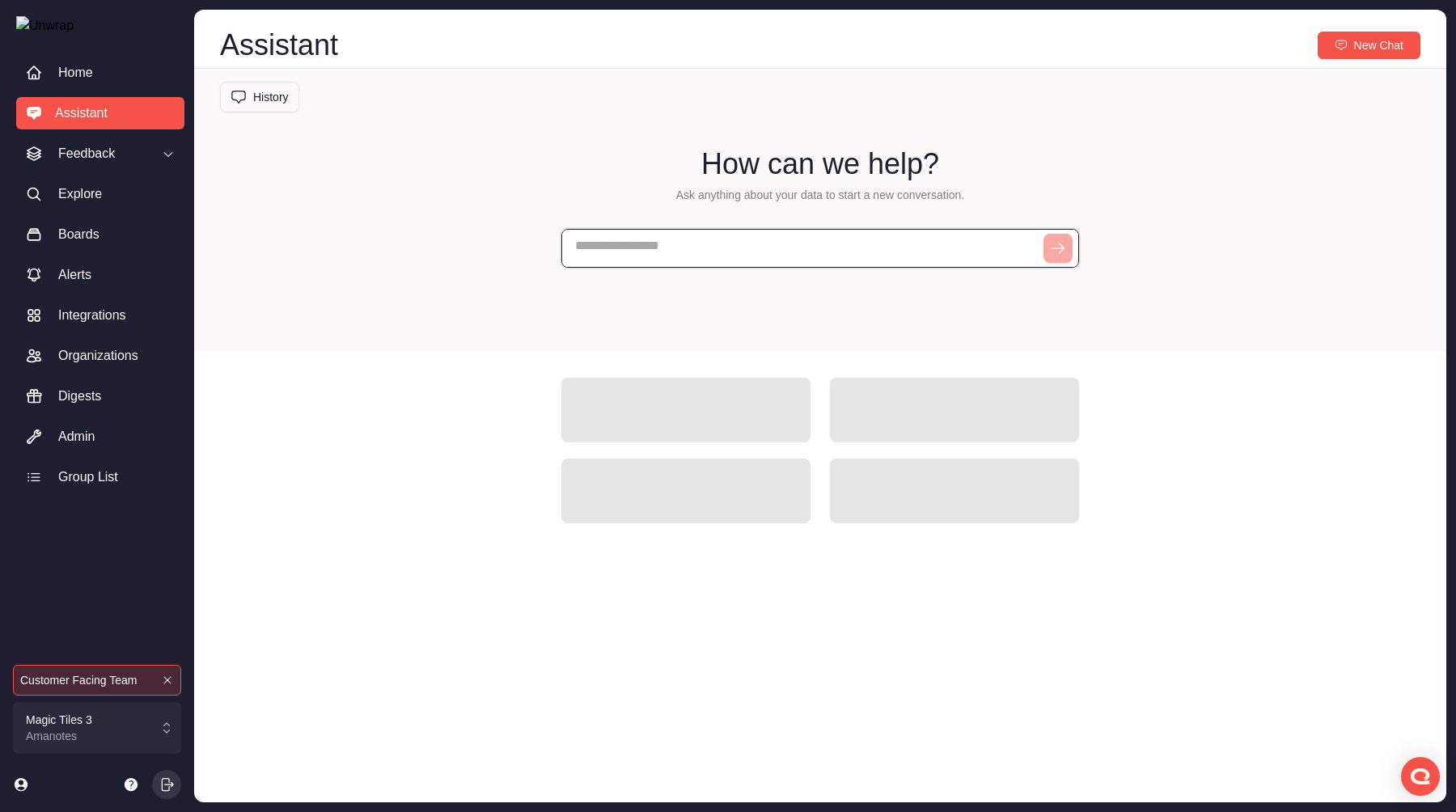 click at bounding box center [820, 248] 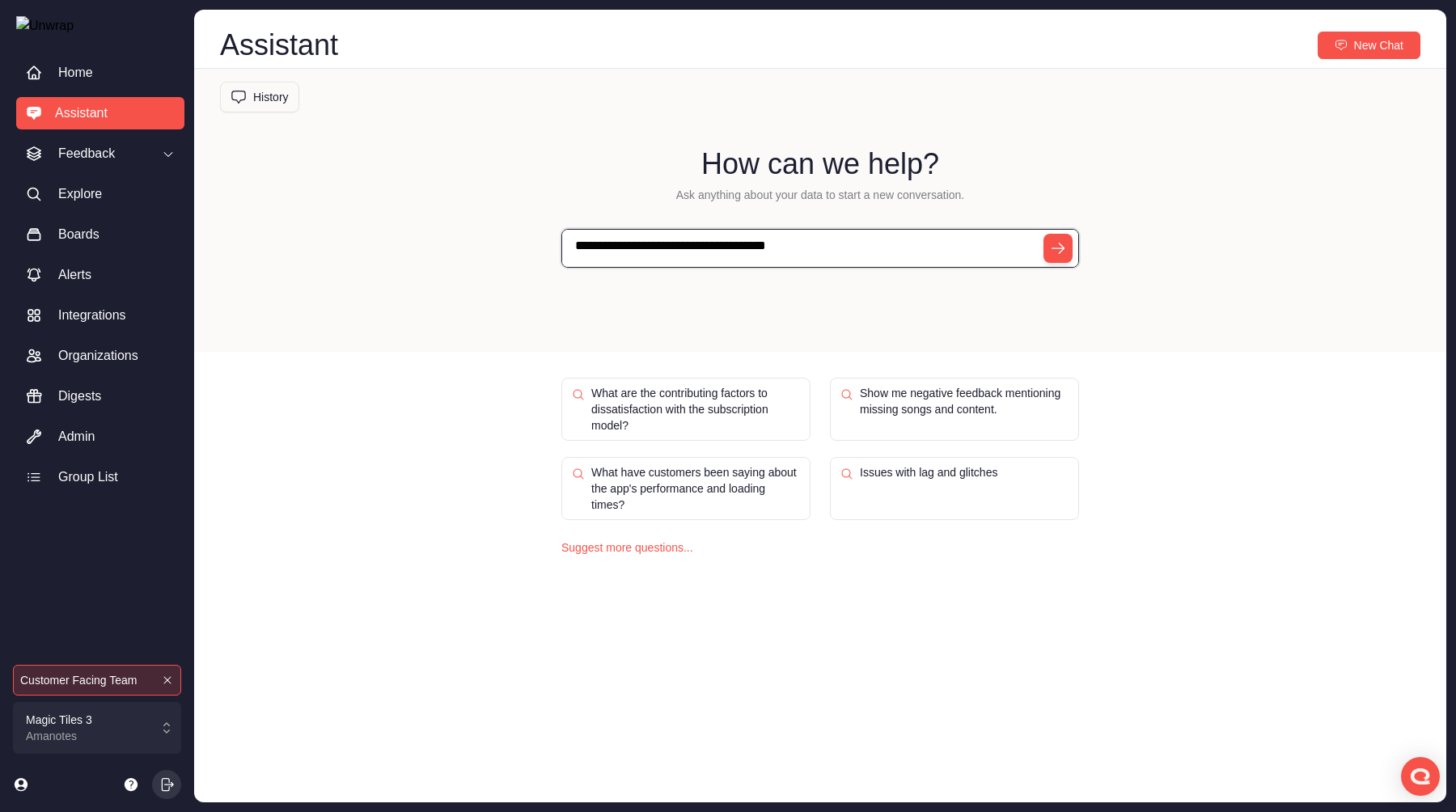 type on "**********" 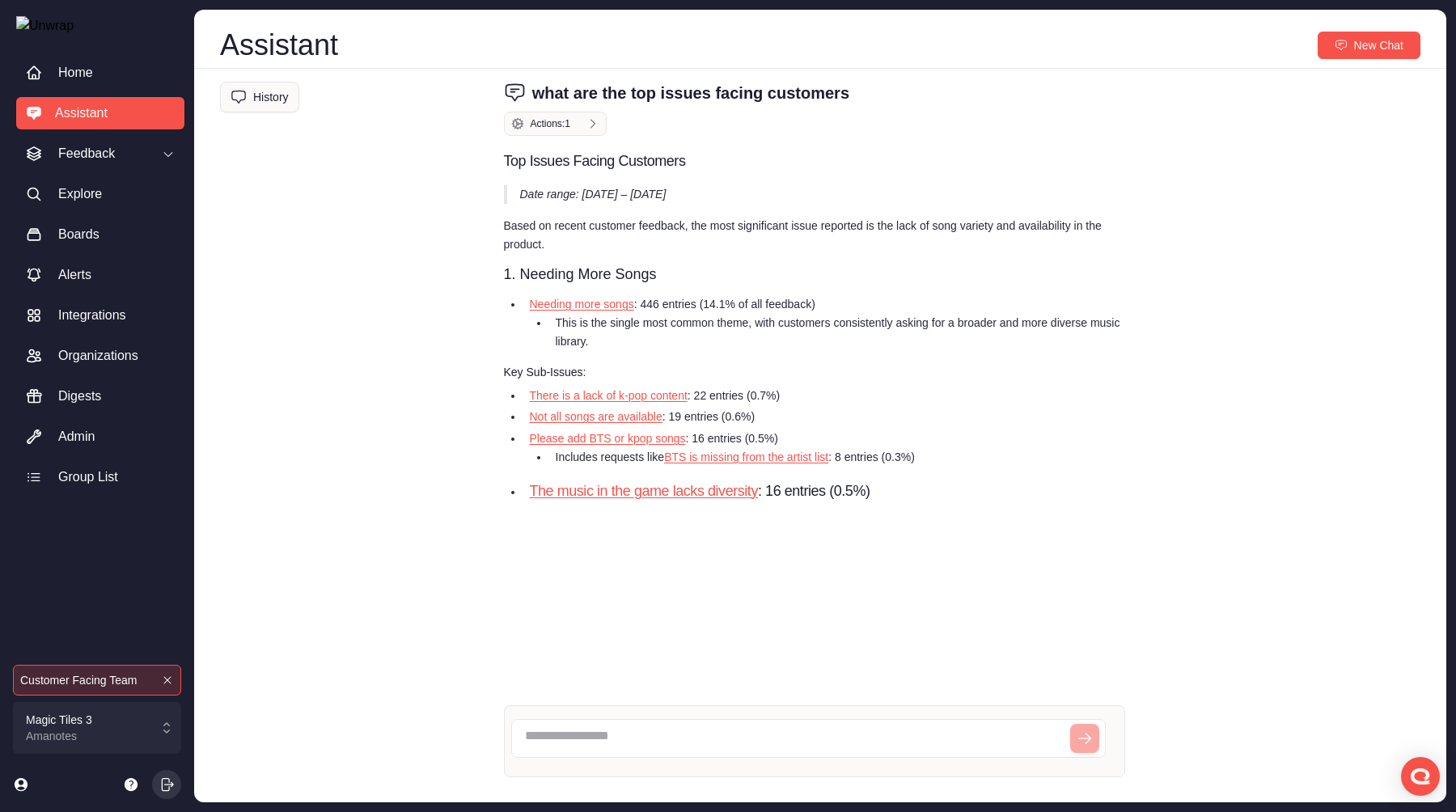 click on "what are the top issues facing customers Unwrapping... Actions:  1 Searching Actionable Feedback Identifying the most common and actionable issues across all customer feedback. Top Issues Facing Customers
Date range: May 10, 2025 – August 8, 2025
Based on recent customer feedback, the most significant issue reported is the lack of song variety and availability in the product.
1. Needing More Songs
Needing more songs : 446 entries (14.1% of all feedback)
This is the single most common theme, with customers consistently asking for a broader and more diverse music library.
Key Sub-Issues:
There is a lack of k-pop content : 22 entries (0.7%)
Not all songs are available : 19 entries (0.6%)
Please add BTS or kpop songs : 16 entries (0.5%)
Includes requests like  BTS is missing from the artist list : 8 entries (0.3%)
The music in the game lacks diversity : 16 entries (0.5%)" at bounding box center (820, 393) 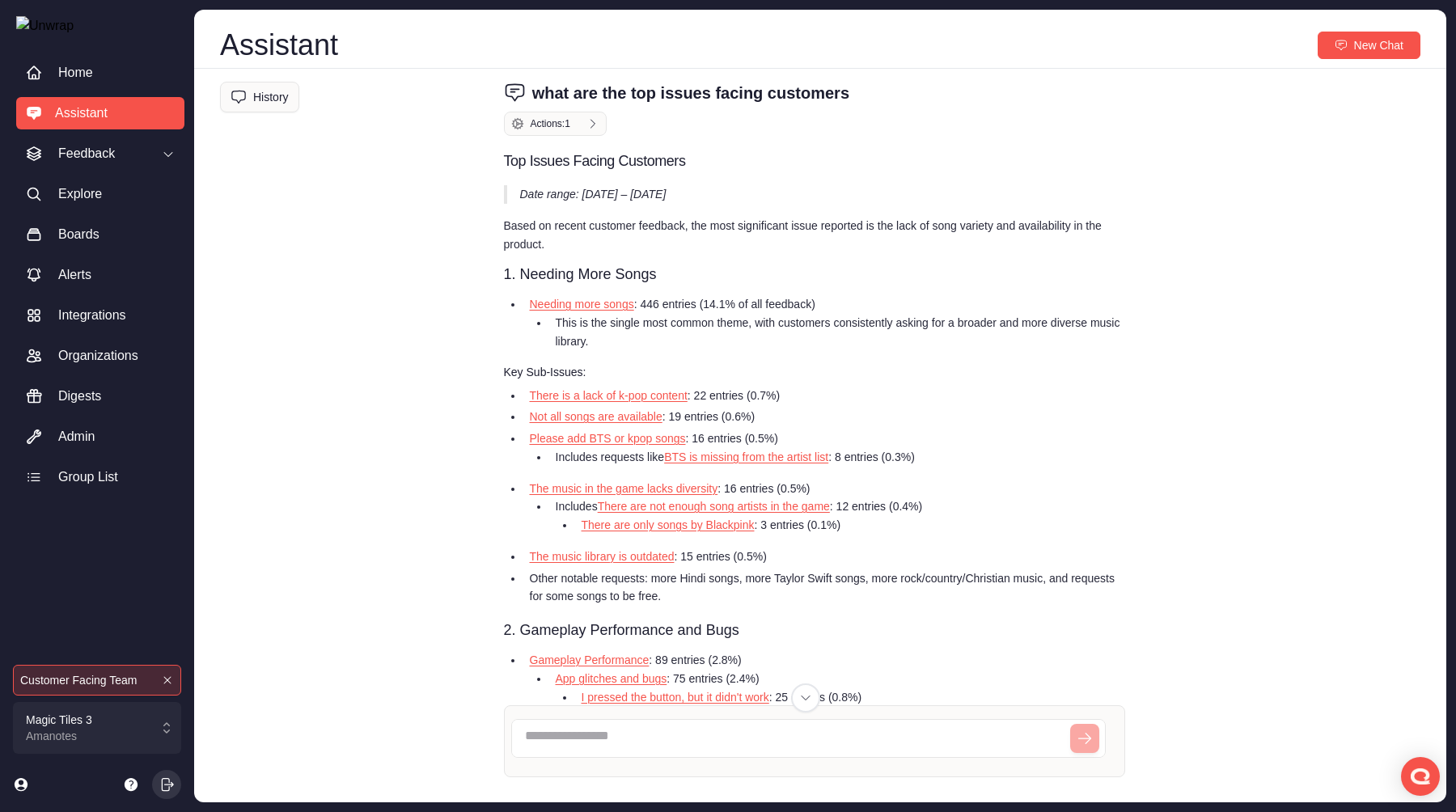 click on "Needing more songs" at bounding box center [582, 304] 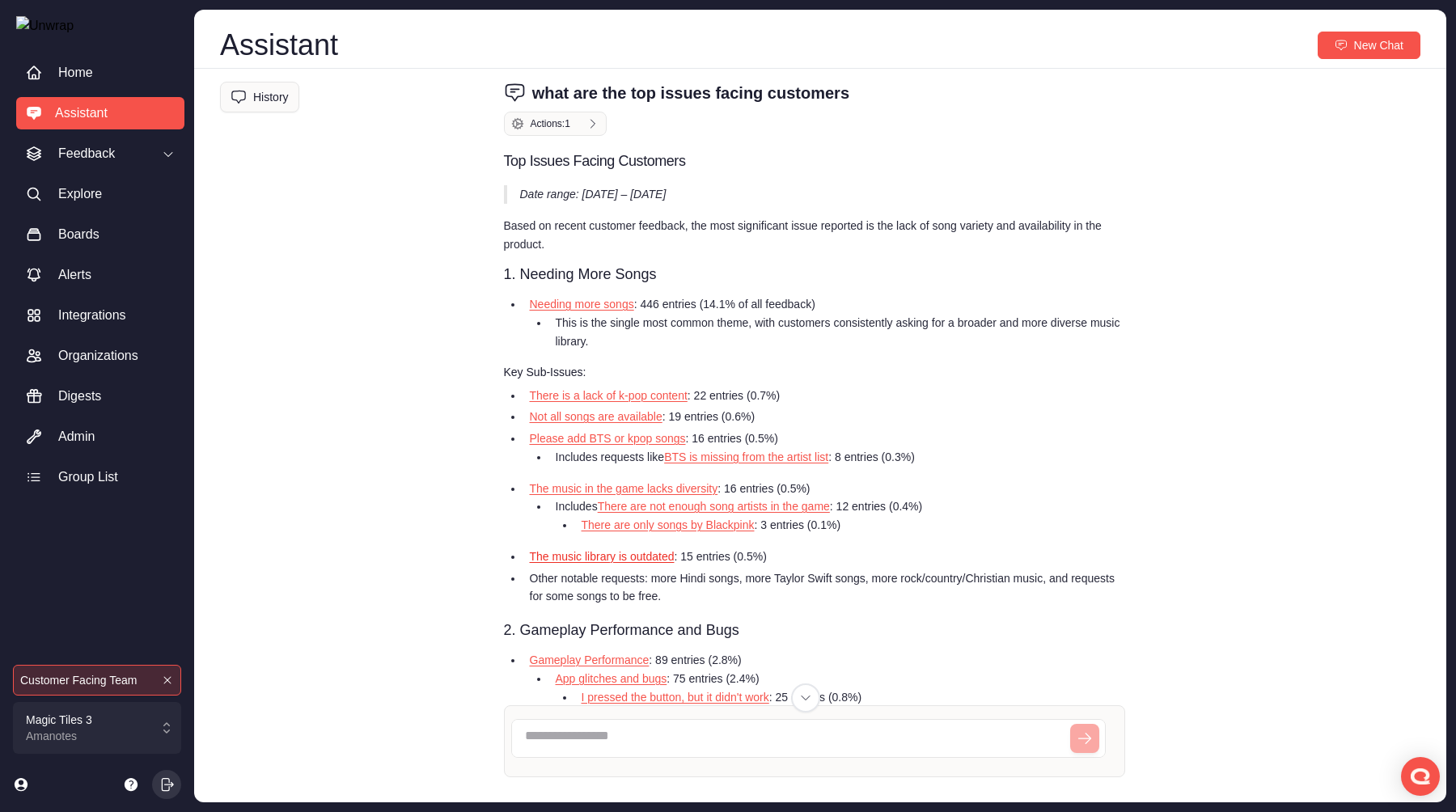 click on "The music library is outdated" at bounding box center (602, 556) 